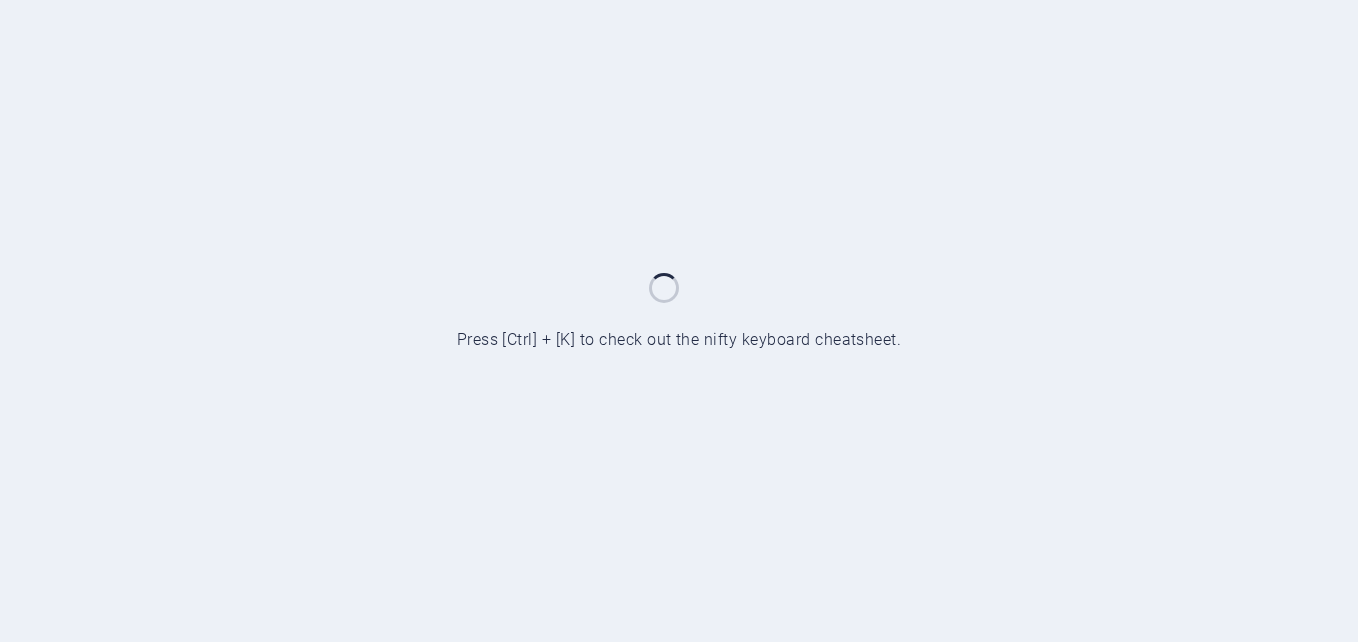 scroll, scrollTop: 0, scrollLeft: 0, axis: both 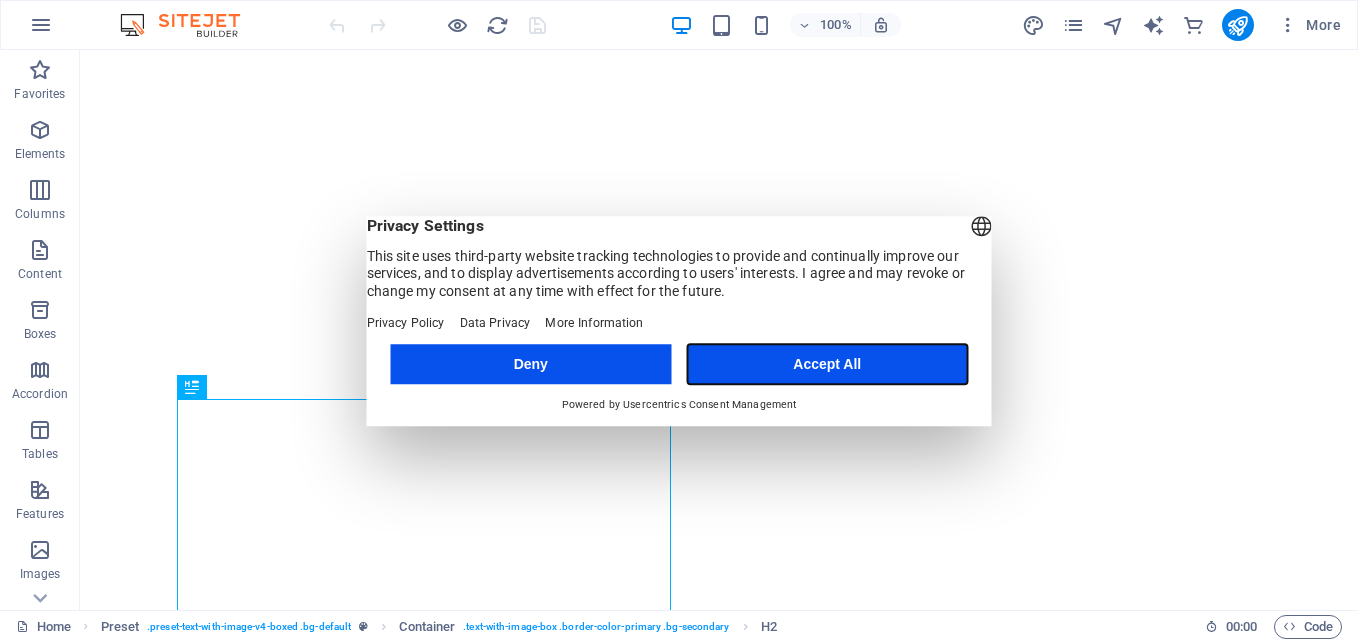 click on "Accept All" at bounding box center (827, 364) 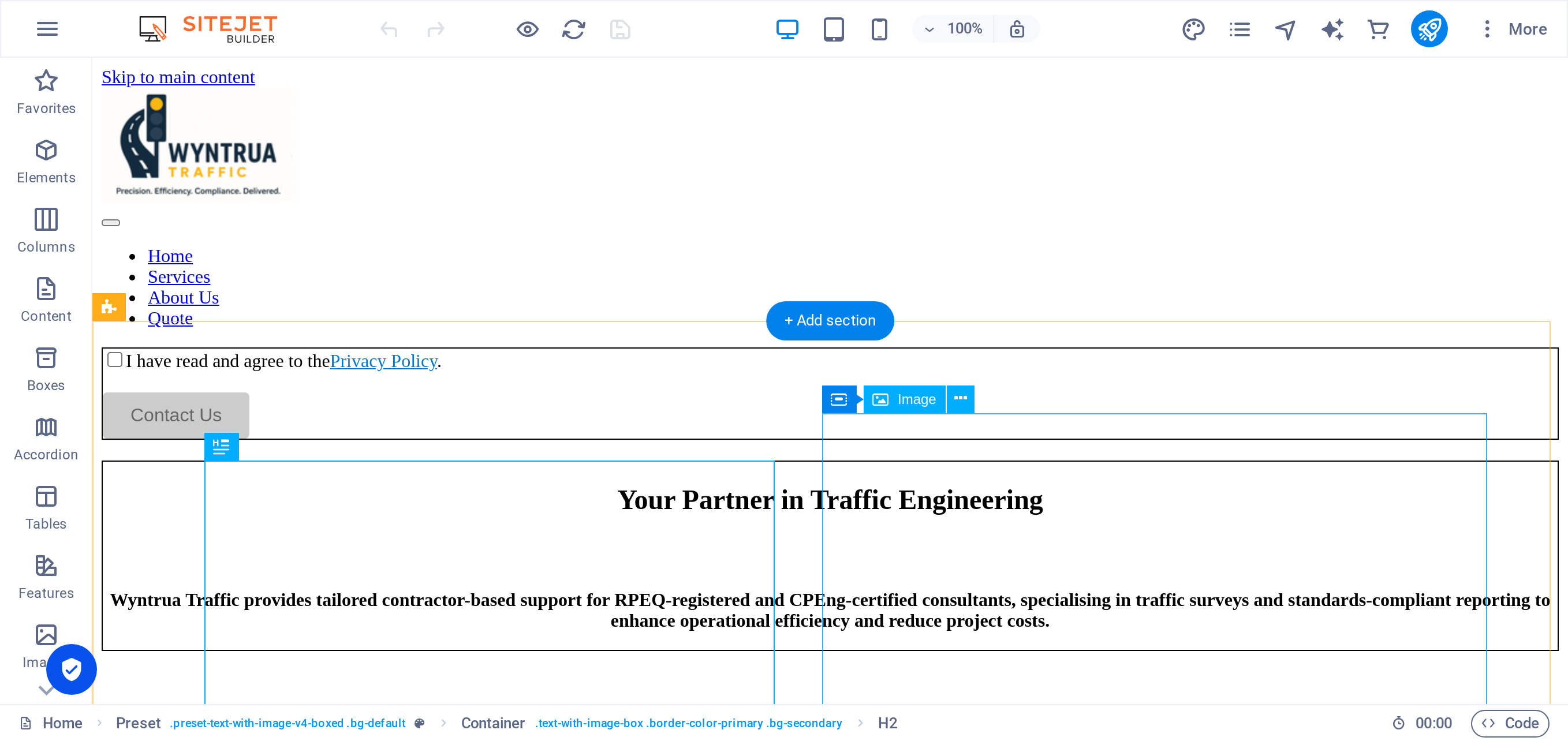 scroll, scrollTop: 0, scrollLeft: 0, axis: both 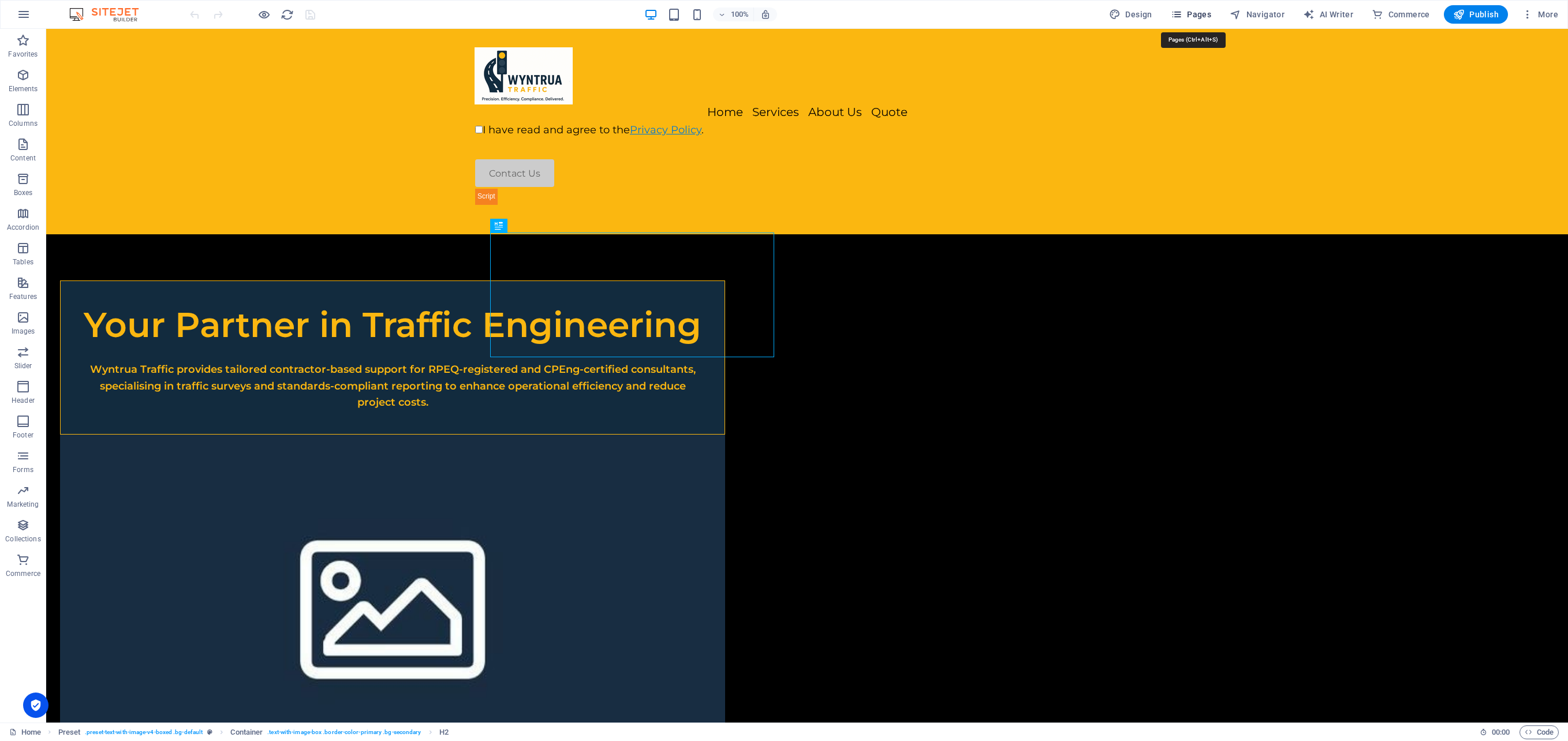 click on "Pages" at bounding box center [1191, 14] 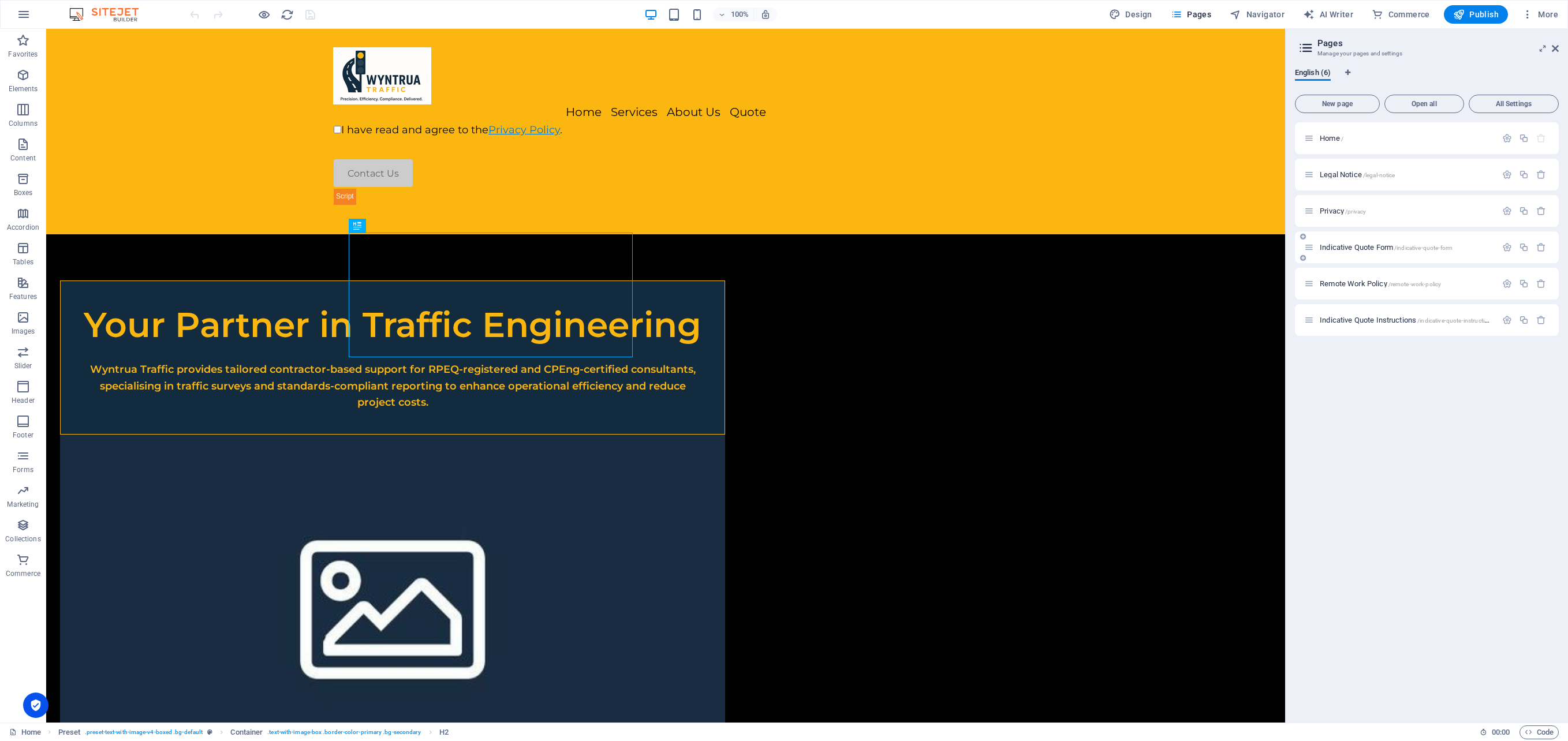 click on "Indicative Quote Form /indicative-quote-form" at bounding box center (1386, 247) 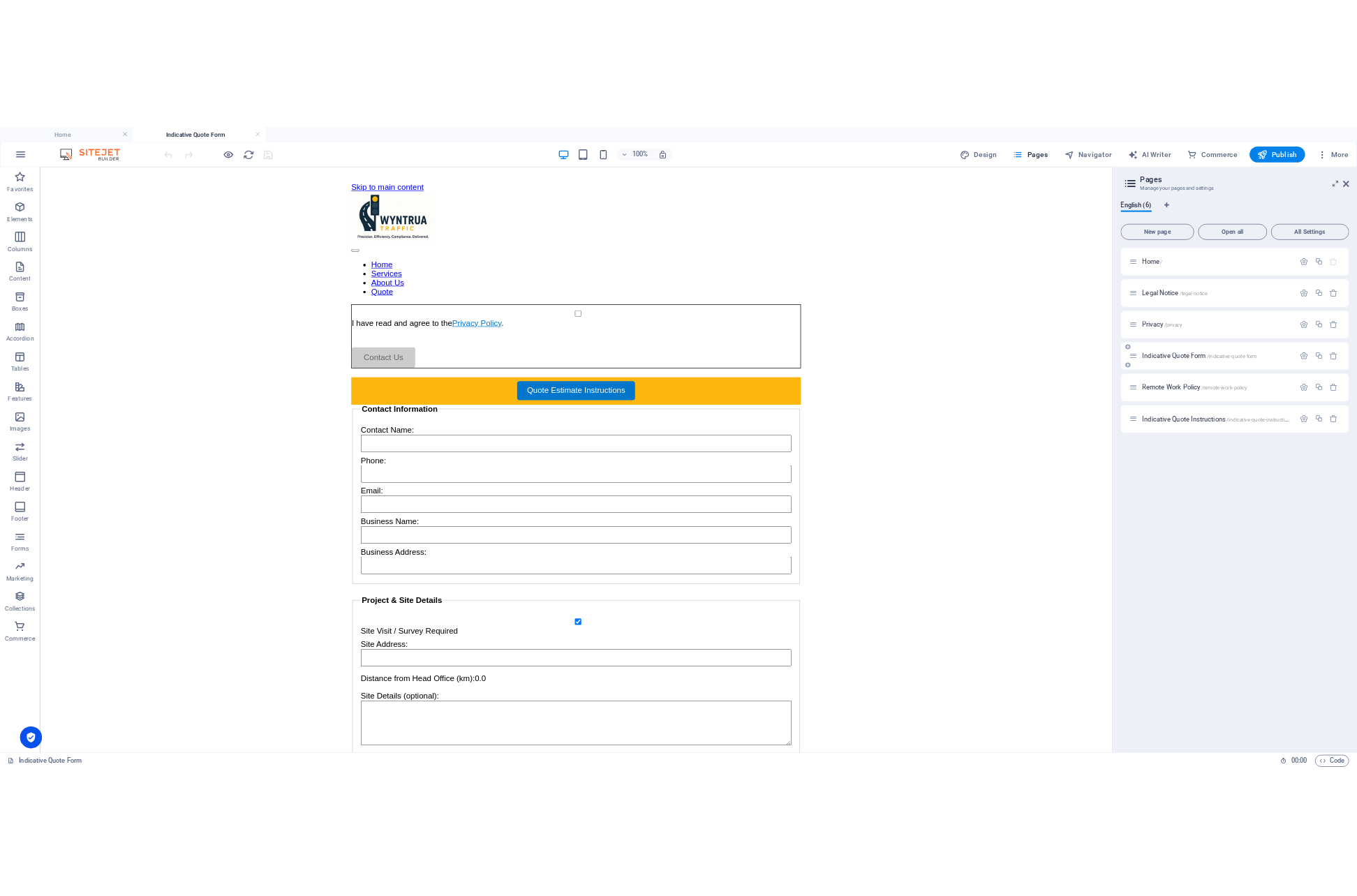 scroll, scrollTop: 0, scrollLeft: 0, axis: both 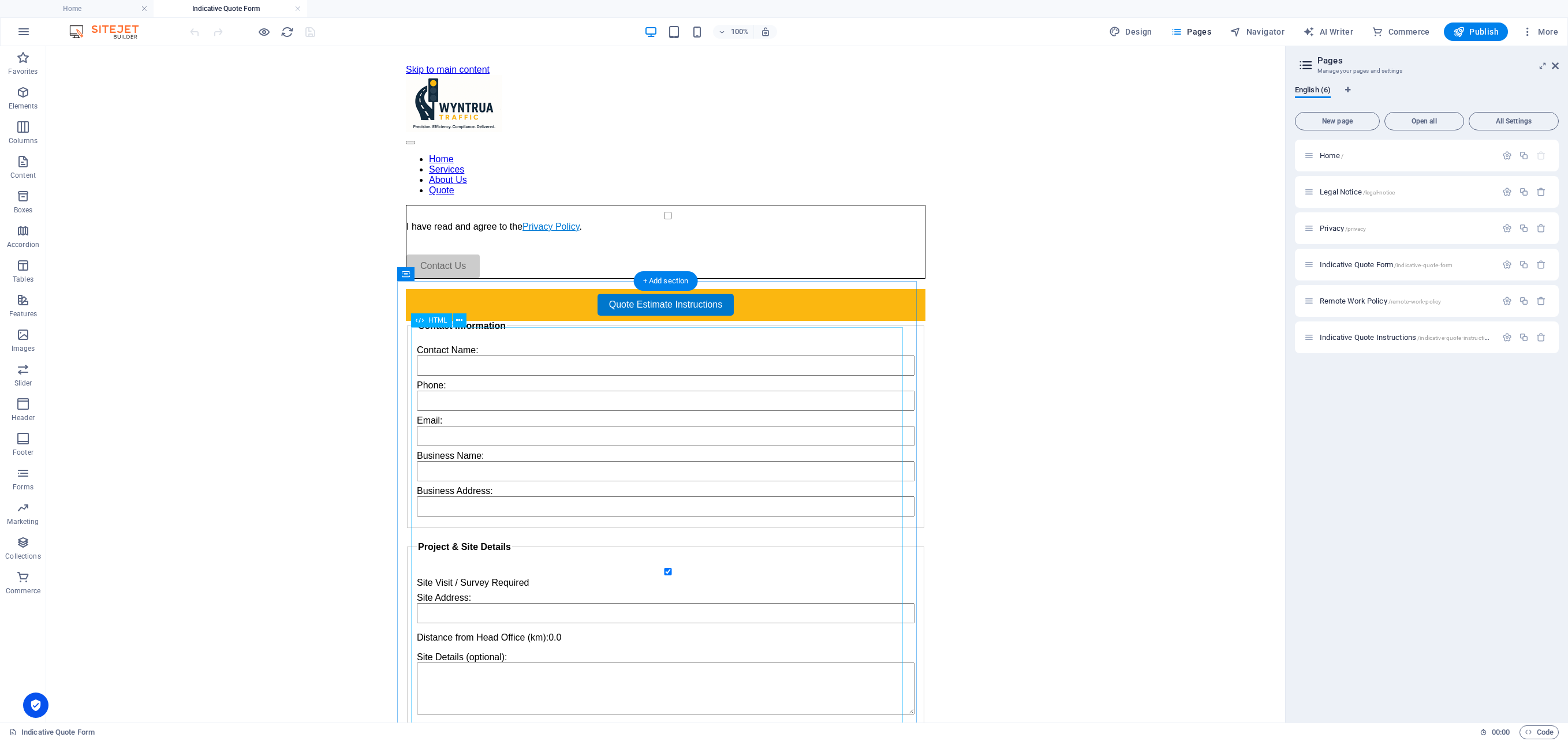 click on "Survey Quote Calculator
Contact Information
Contact Name:
Phone:
Email:
Business Name:
Business Address:
Project & Site Details
Site Visit / Survey Required
Site Address:
Distance from Head Office (km):  0.0
Site Details (optional):
Automatic Traffic Count
Include this survey
No. of Counters:  0
No. of Weeks:  0
Parking Demand Survey
Include this survey
Start Time:
Finish Time:
Turning Movement Survey
Include this survey
No. of Intersections:  0
AM Duration (hrs):  0
PM Duration (hrs):  0
Report Types
Parking Demand Assessment
Road Safety Audit
Traffic Impact Assessment
Traffic Management Plan
Survey Only
Local Government Customer Request
No. of LG Requests:  0
On-Site Traffic Investigation
0.00" at bounding box center (666, 891) 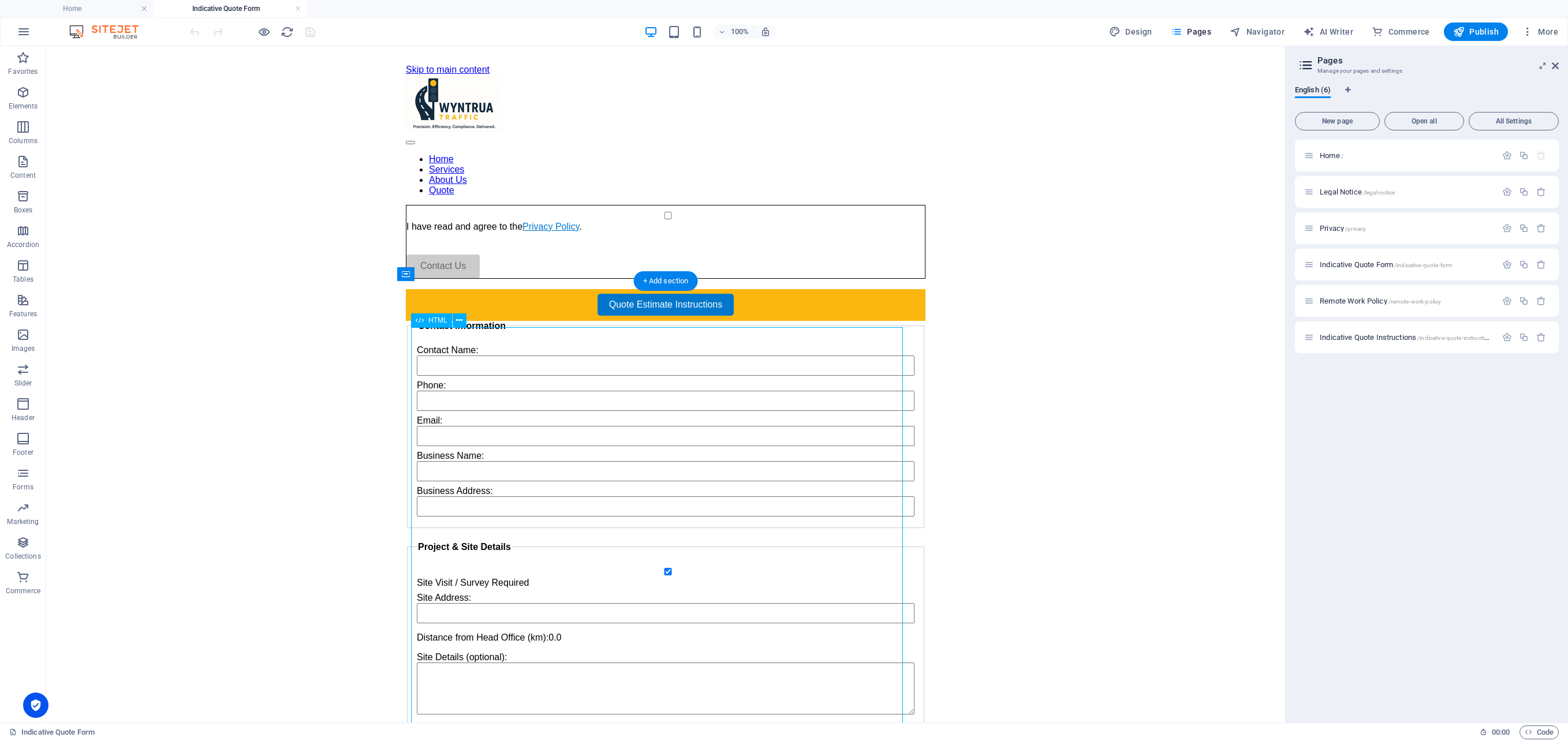 click on "Survey Quote Calculator
Contact Information
Contact Name:
Phone:
Email:
Business Name:
Business Address:
Project & Site Details
Site Visit / Survey Required
Site Address:
Distance from Head Office (km):  0.0
Site Details (optional):
Automatic Traffic Count
Include this survey
No. of Counters:  0
No. of Weeks:  0
Parking Demand Survey
Include this survey
Start Time:
Finish Time:
Turning Movement Survey
Include this survey
No. of Intersections:  0
AM Duration (hrs):  0
PM Duration (hrs):  0
Report Types
Parking Demand Assessment
Road Safety Audit
Traffic Impact Assessment
Traffic Management Plan
Survey Only
Local Government Customer Request
No. of LG Requests:  0
On-Site Traffic Investigation
0.00" at bounding box center (666, 891) 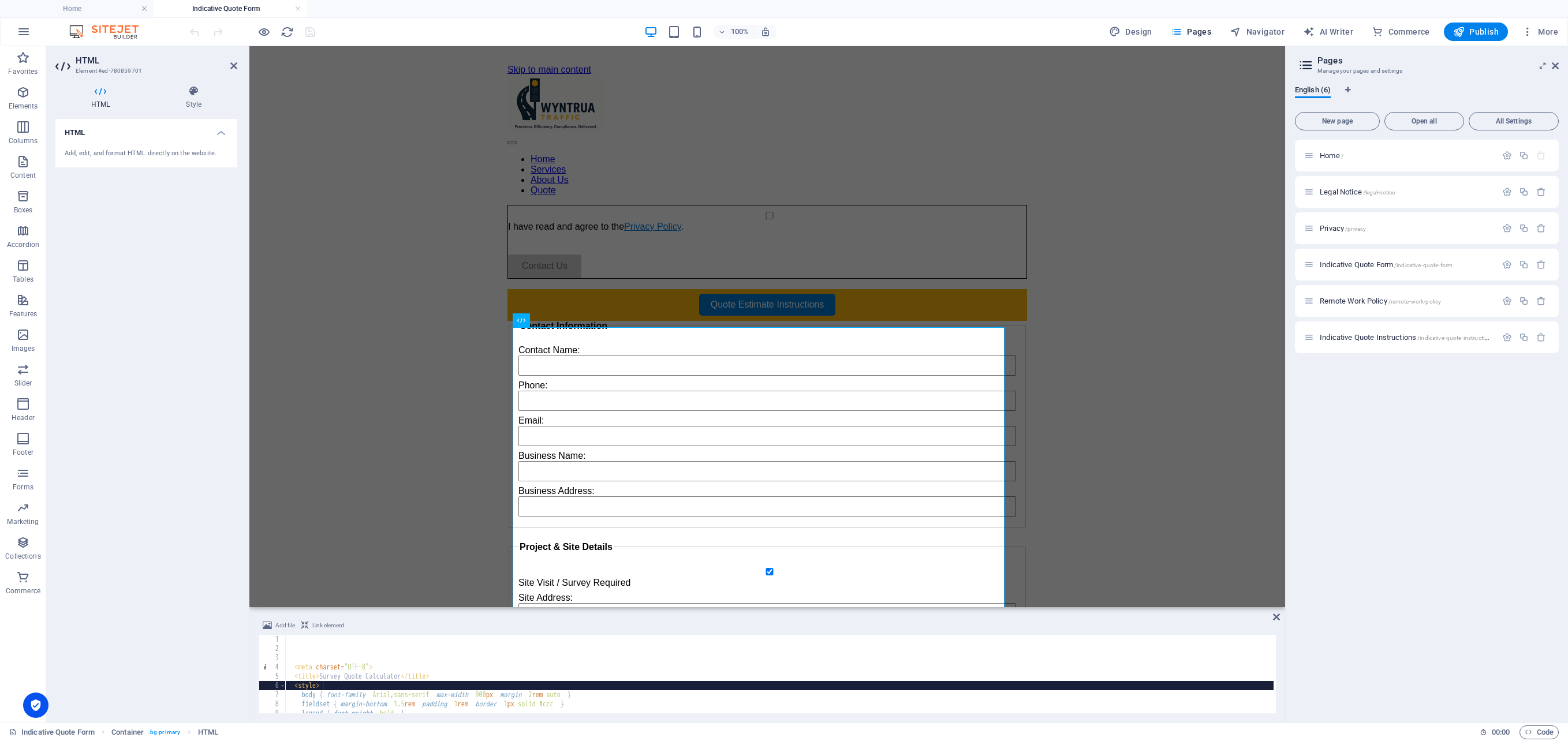 click on "< meta   charset = "UTF-8" >    < title > Survey Quote Calculator </ title >    < style >      body   {   font-family :   Arial ,  sans-serif ;   max-width :   900 px ;   margin :   2 rem   auto ;   }      fieldset   {   margin-bottom :   1.5 rem ;   padding :   1 rem ;   border :   1 px   solid   #ccc ;   }      legend   {   font-weight :   bold ;   }      label   {   display :   block ;   margin :   .5 rem   0   .2 rem ;   }" at bounding box center [779, 683] 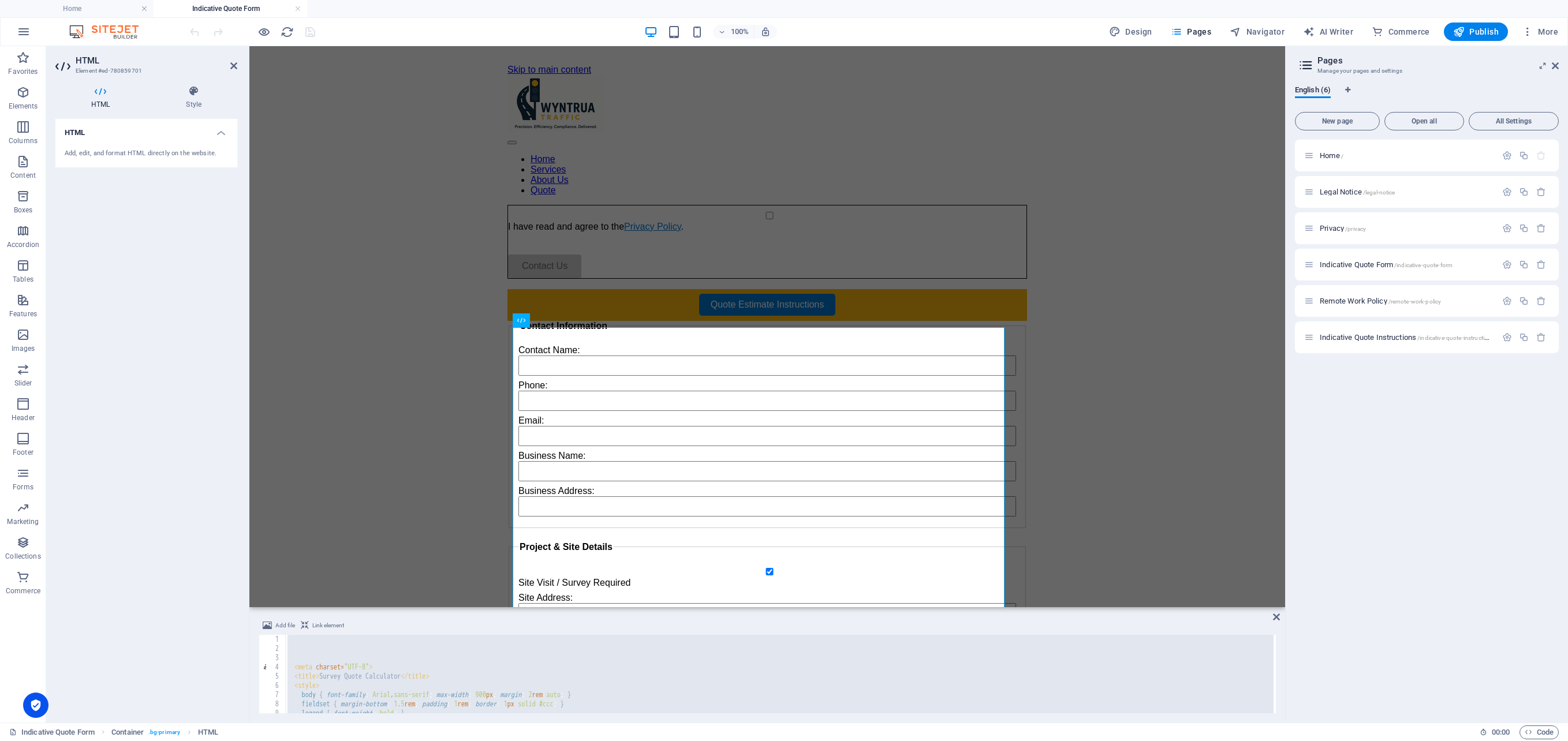 click on "< meta   charset = "UTF-8" >    < title > Survey Quote Calculator </ title >    < style >      body   {   font-family :   Arial ,  sans-serif ;   max-width :   900 px ;   margin :   2 rem   auto ;   }      fieldset   {   margin-bottom :   1.5 rem ;   padding :   1 rem ;   border :   1 px   solid   #ccc ;   }      legend   {   font-weight :   bold ;   }      label   {   display :   block ;   margin :   .5 rem   0   .2 rem ;   }" at bounding box center (779, 674) 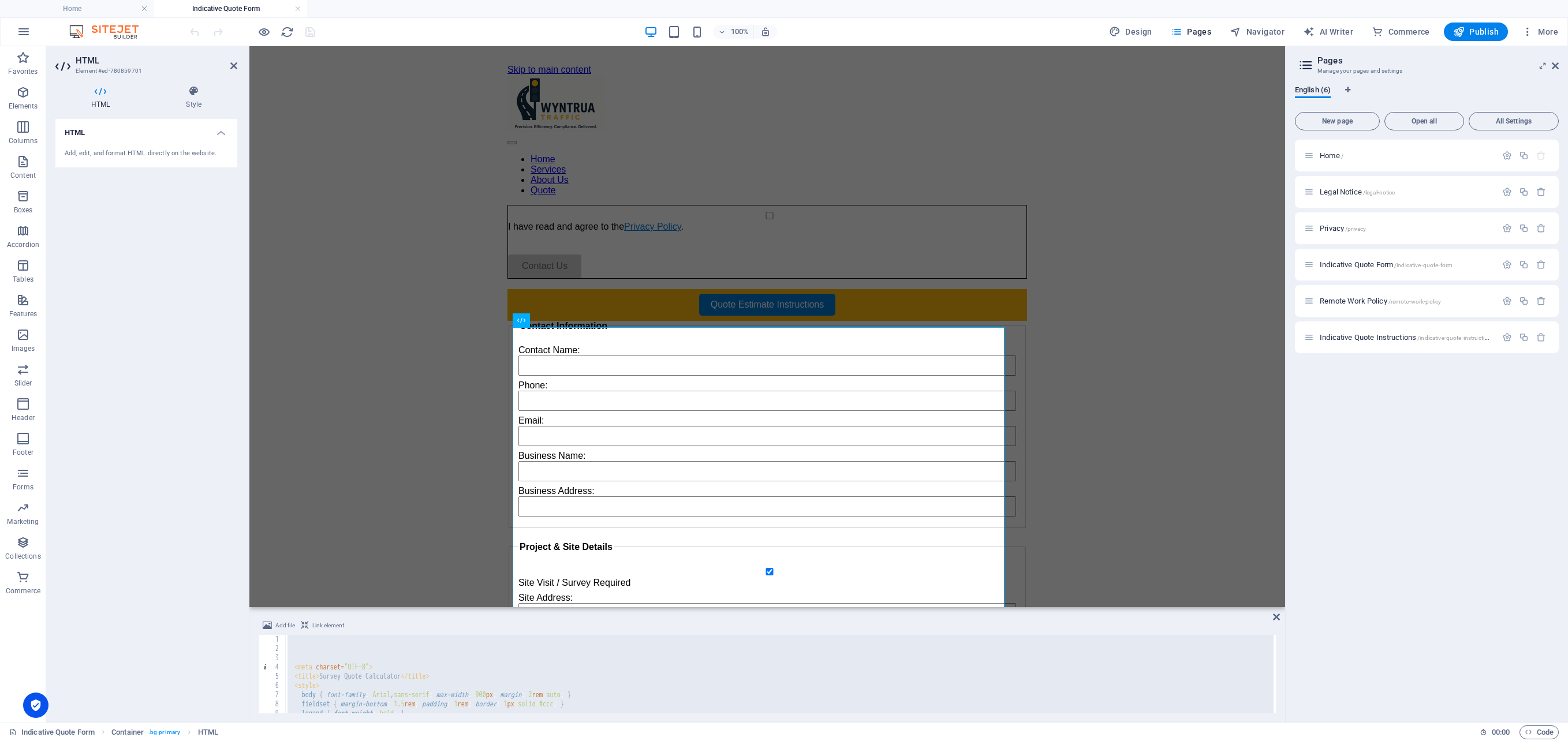 click on "Skip to main content
Home Services About Us Quote
I have read and agree to the
Privacy Policy
.
Contact Us
Quote Estimate Instructions
Survey Quote Calculator
Contact Information
Contact Name:
Phone:
Email:
Business Name:
Business Address:
Project & Site Details
Site Visit / Survey Required
Site Address:
Distance from Head Office (km):  0.0
Site Details (optional):
Automatic Traffic Count
Include this survey
No. of Counters:  0
No. of Weeks:  0
Parking Demand Survey
Include this survey
Start Time:
Finish Time:
Turning Movement Survey
Include this survey
No. of Intersections:  0
AM Duration (hrs):  0
PM Duration (hrs):  0
Report Types
Parking Demand Assessment
Road Safety Audit
Traffic Impact Assessment" at bounding box center (767, 917) 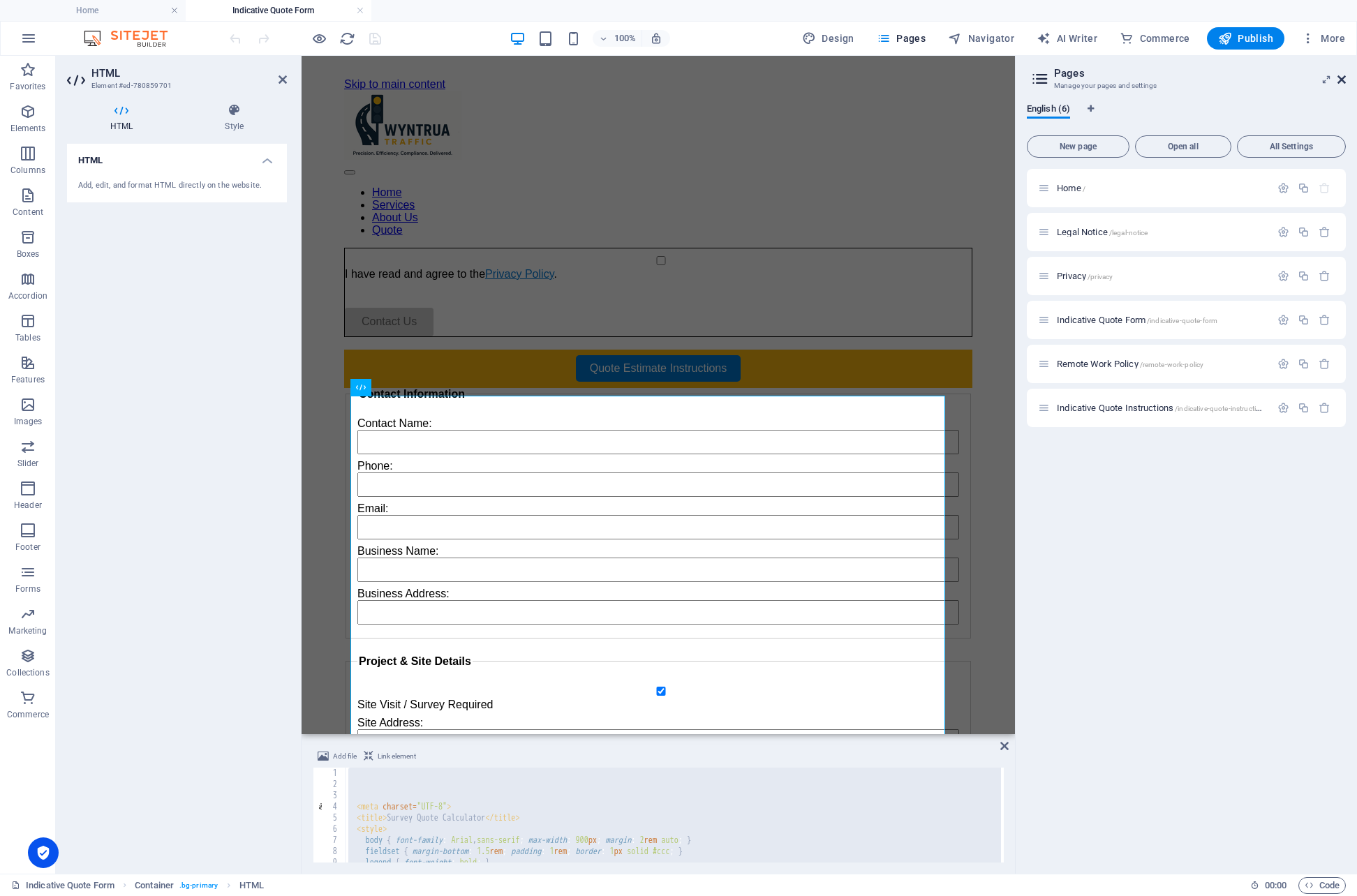 click at bounding box center [1342, 80] 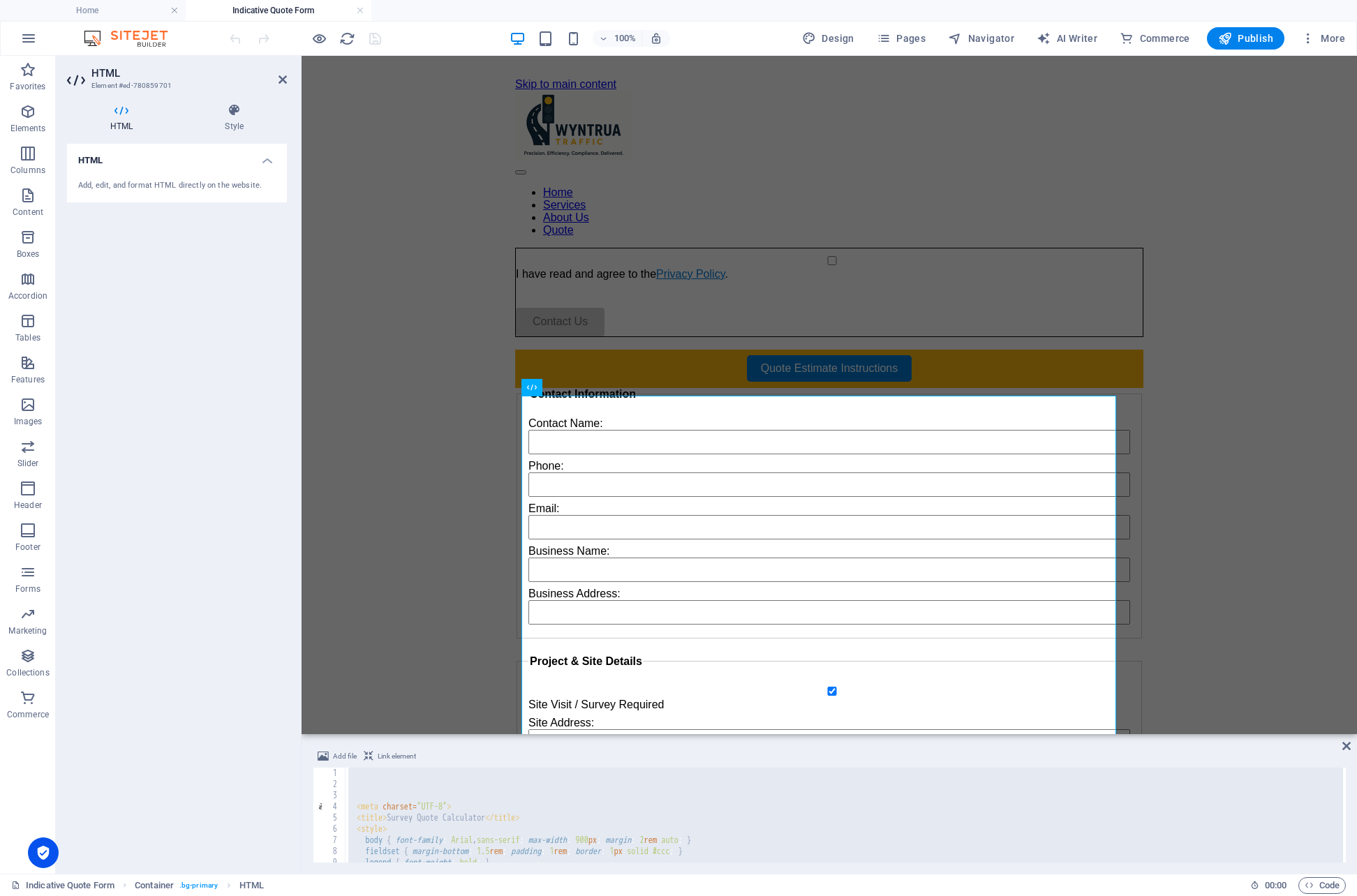 click on "Skip to main content
Home Services About Us Quote
I have read and agree to the
Privacy Policy
.
Contact Us
Quote Estimate Instructions
Survey Quote Calculator
Contact Information
Contact Name:
Phone:
Email:
Business Name:
Business Address:
Project & Site Details
Site Visit / Survey Required
Site Address:
Distance from Head Office (km):  0.0
Site Details (optional):
Automatic Traffic Count
Include this survey
No. of Counters:  0
No. of Weeks:  0
Parking Demand Survey
Include this survey
Start Time:
Finish Time:
Turning Movement Survey
Include this survey
No. of Intersections:  0
AM Duration (hrs):  0
PM Duration (hrs):  0
Report Types
Parking Demand Assessment
Road Safety Audit
Traffic Impact Assessment" at bounding box center [829, 1109] 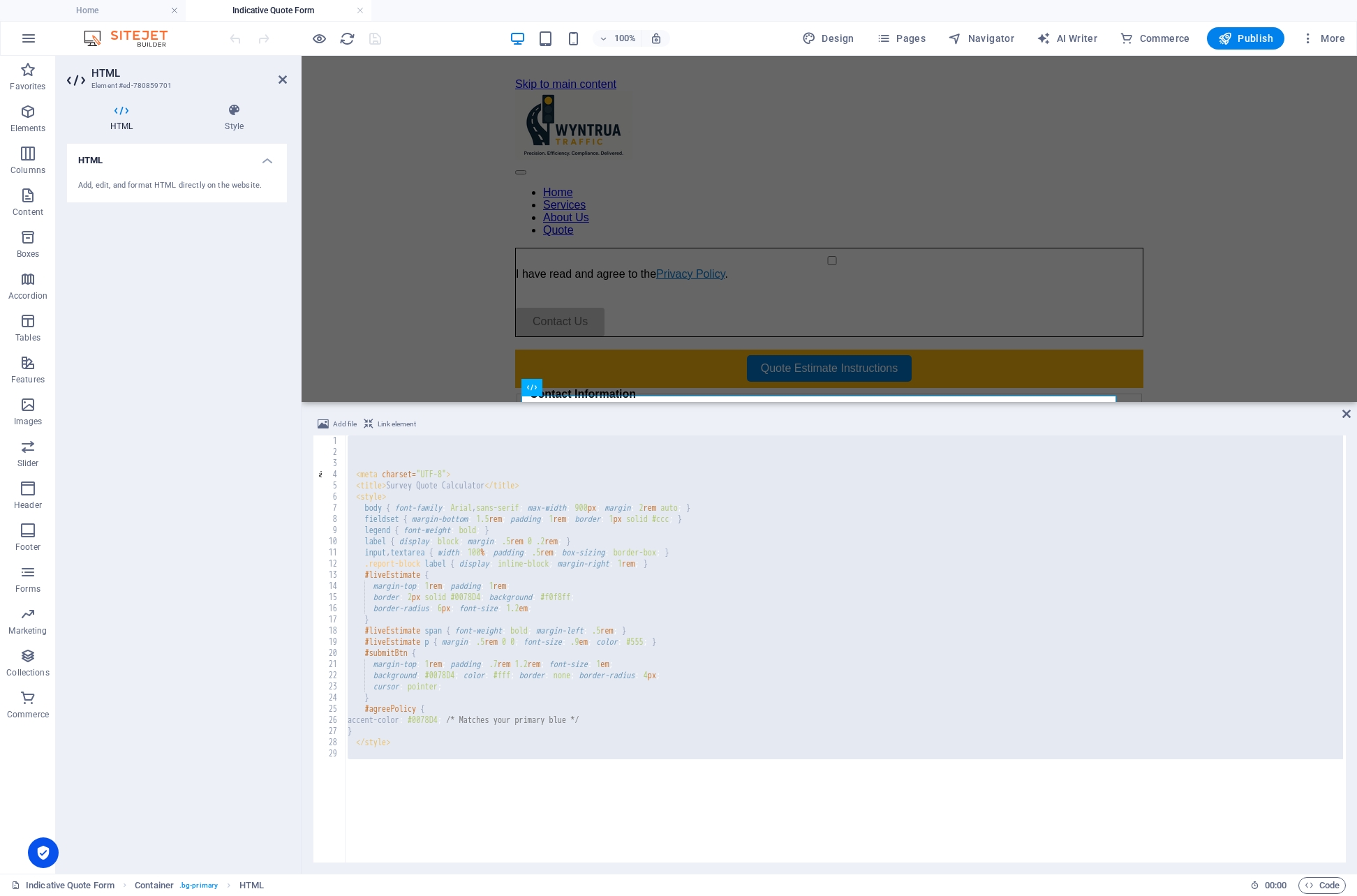 scroll, scrollTop: 1119, scrollLeft: 0, axis: vertical 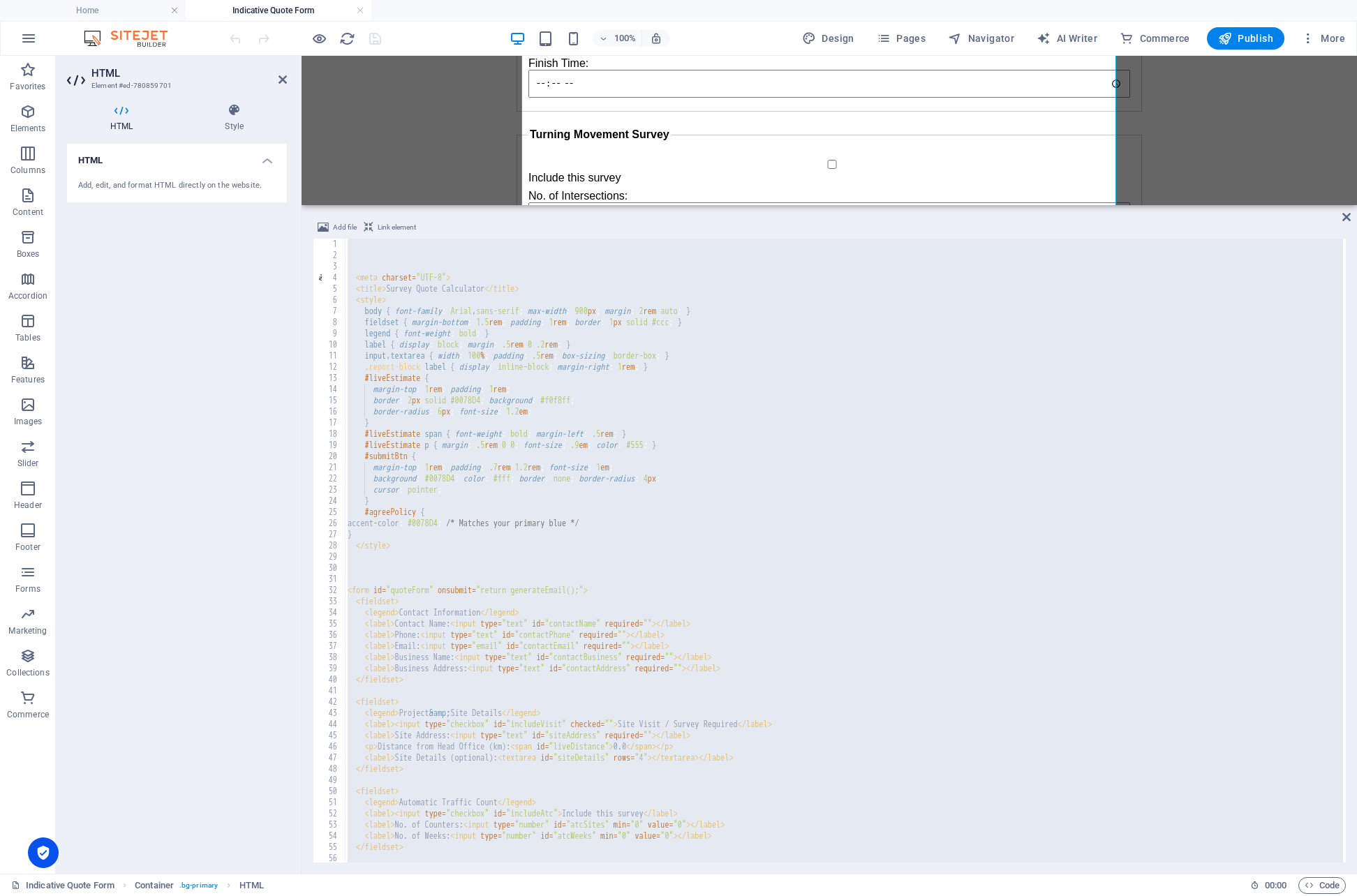 click on "Container   HTML   Reference   HTML" at bounding box center [829, 130] 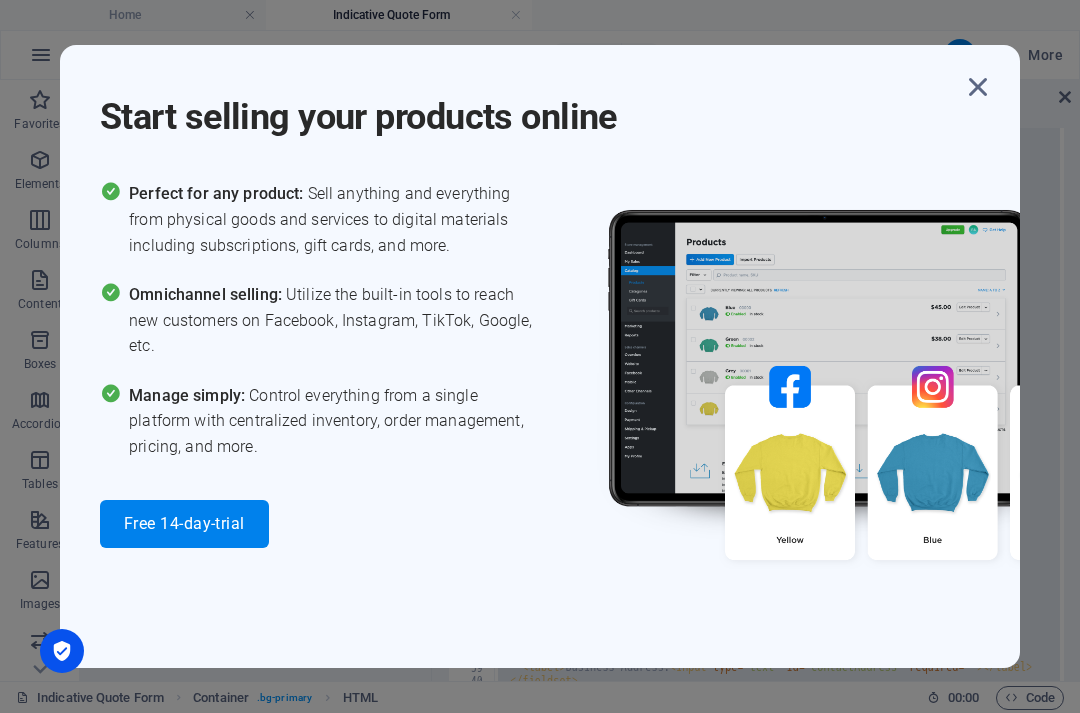 scroll, scrollTop: 1603, scrollLeft: 0, axis: vertical 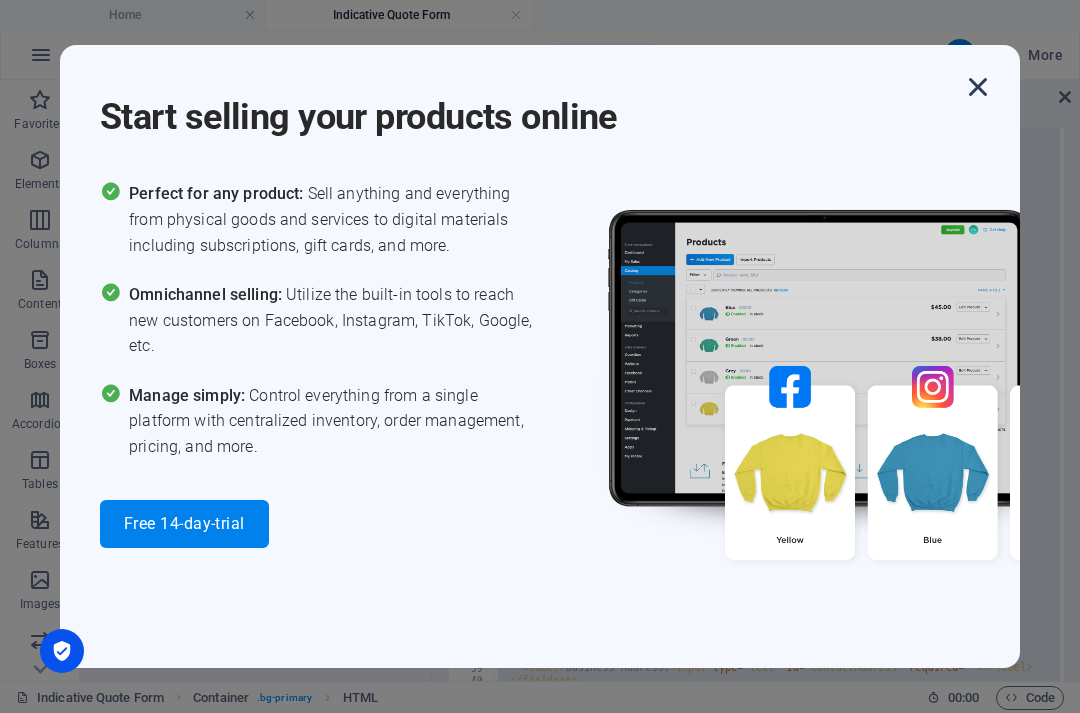 drag, startPoint x: 1464, startPoint y: 84, endPoint x: 983, endPoint y: 75, distance: 481.0842 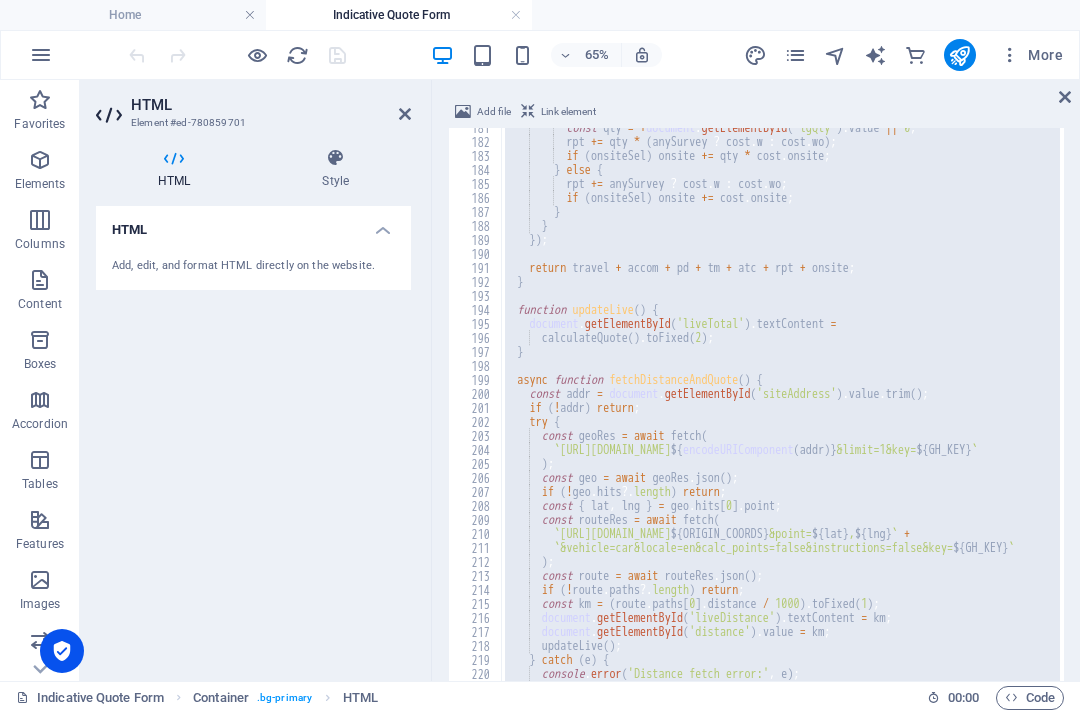 scroll, scrollTop: 2532, scrollLeft: 0, axis: vertical 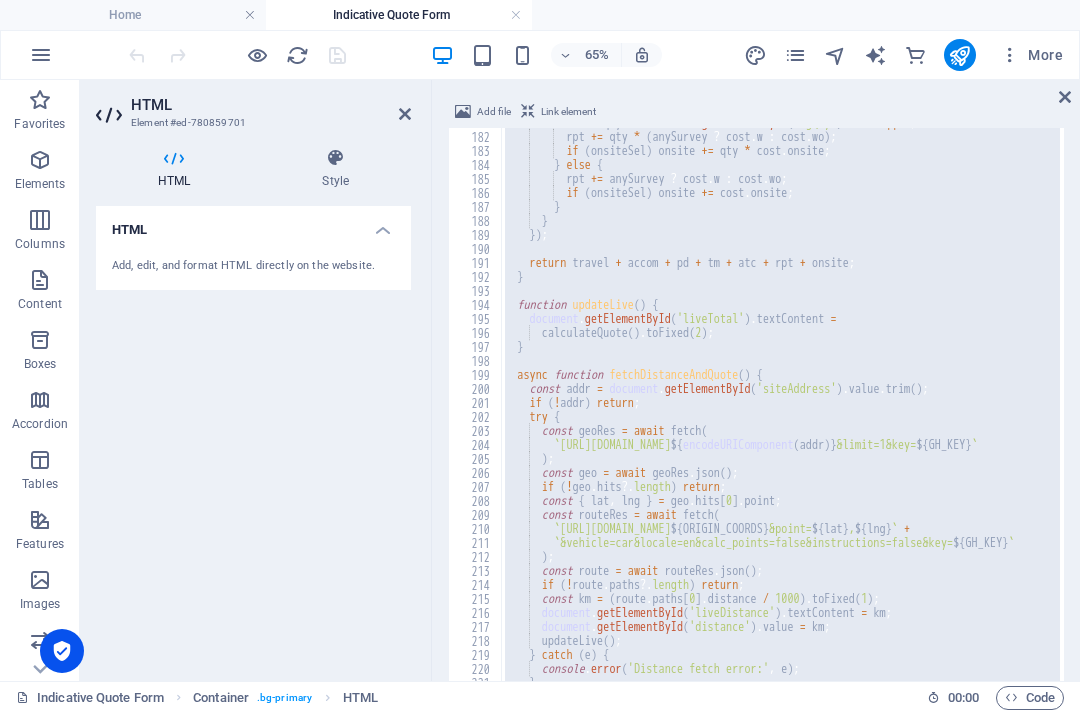 drag, startPoint x: 1065, startPoint y: 577, endPoint x: 1057, endPoint y: 620, distance: 43.737854 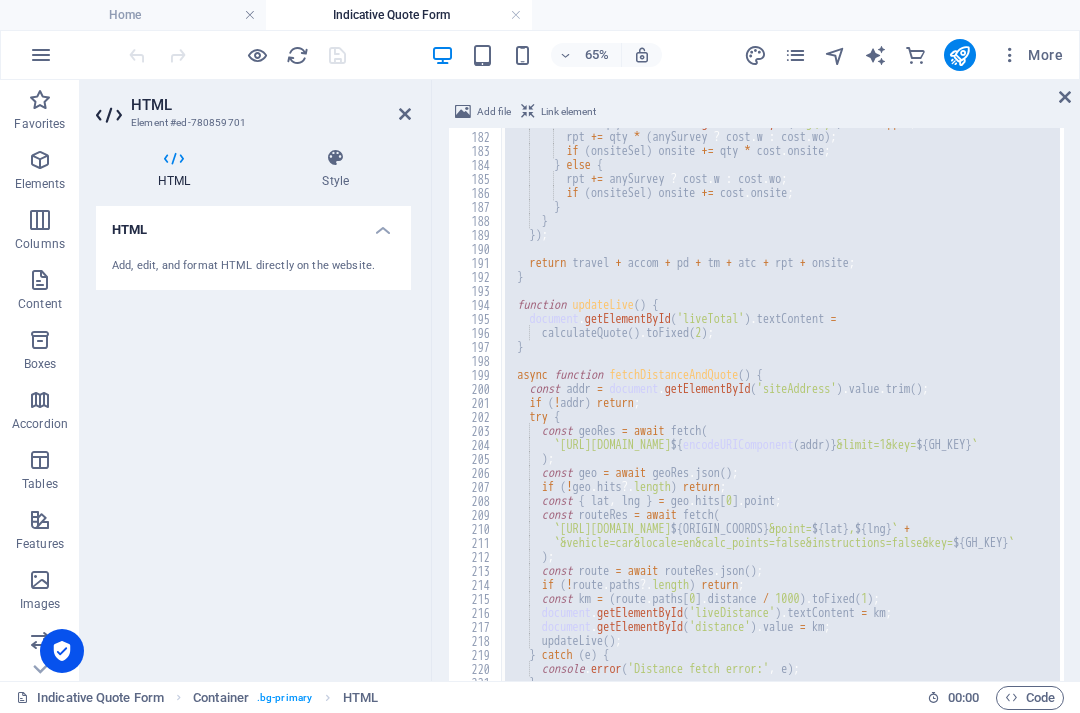 click on "const   qty   =   + document . getElementById ( 'lgQty' ) . value   ||   0 ;              rpt   +=   qty   *   ( anySurvey   ?   cost . w   :   cost . wo ) ;              if   ( onsiteSel )   onsite   +=   qty   *   cost . onsite ;           }   else   {              rpt   +=   anySurvey   ?   cost . w   :   cost . wo ;              if   ( onsiteSel )   onsite   +=   cost . onsite ;           }         }      }) ;      return   travel   +   accom   +   pd   +   tm   +   atc   +   rpt   +   onsite ;    }    function   updateLive ( )   {      document . getElementById ( 'liveTotal' ) . textContent   =         calculateQuote ( ) . toFixed ( 2 ) ;    }    async   function   fetchDistanceAndQuote ( )   {      const   addr   =   document . getElementById ( 'siteAddress' ) . value . trim ( ) ;      if   ( ! addr )   return ;      try   {         const   geoRes   =   await   fetch (           ` [URL][DOMAIN_NAME] ${ encodeURIComponent ( addr ) } &limit=1&key= ${ GH_KEY } `         )" at bounding box center [780, 575] 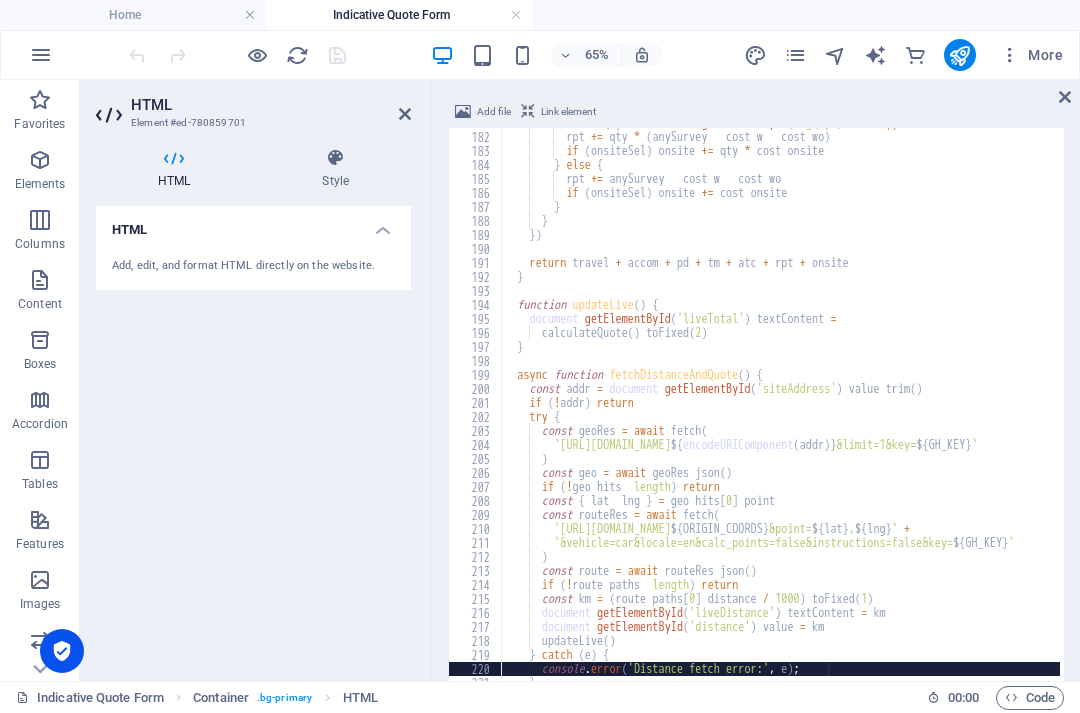 type on "}" 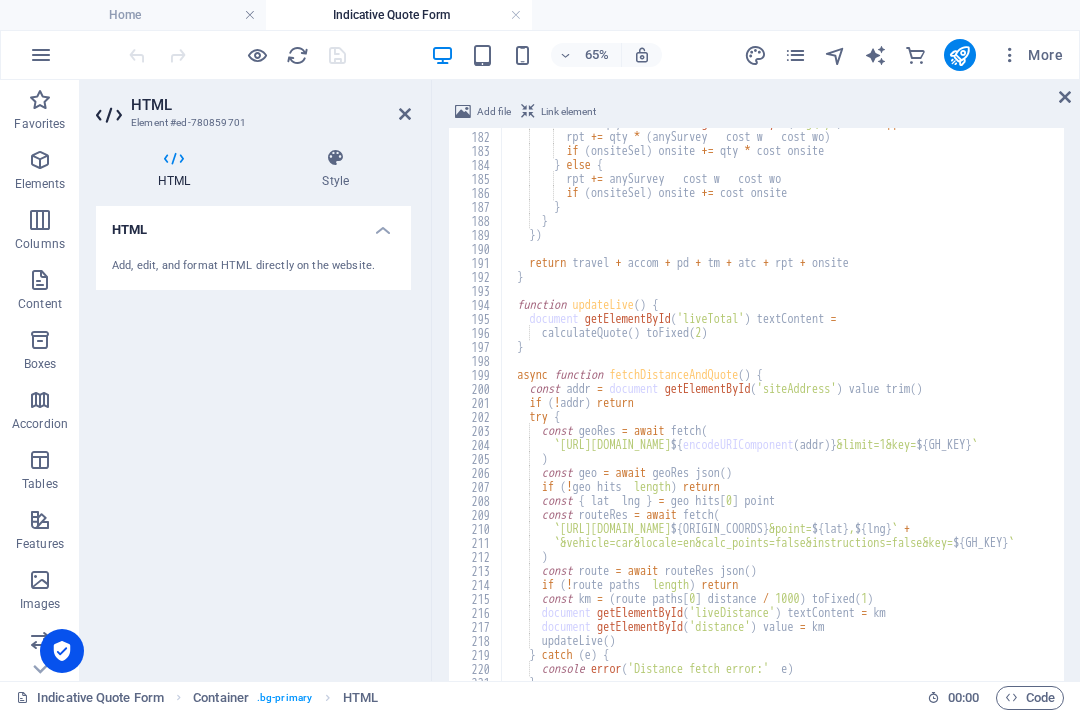type on "}" 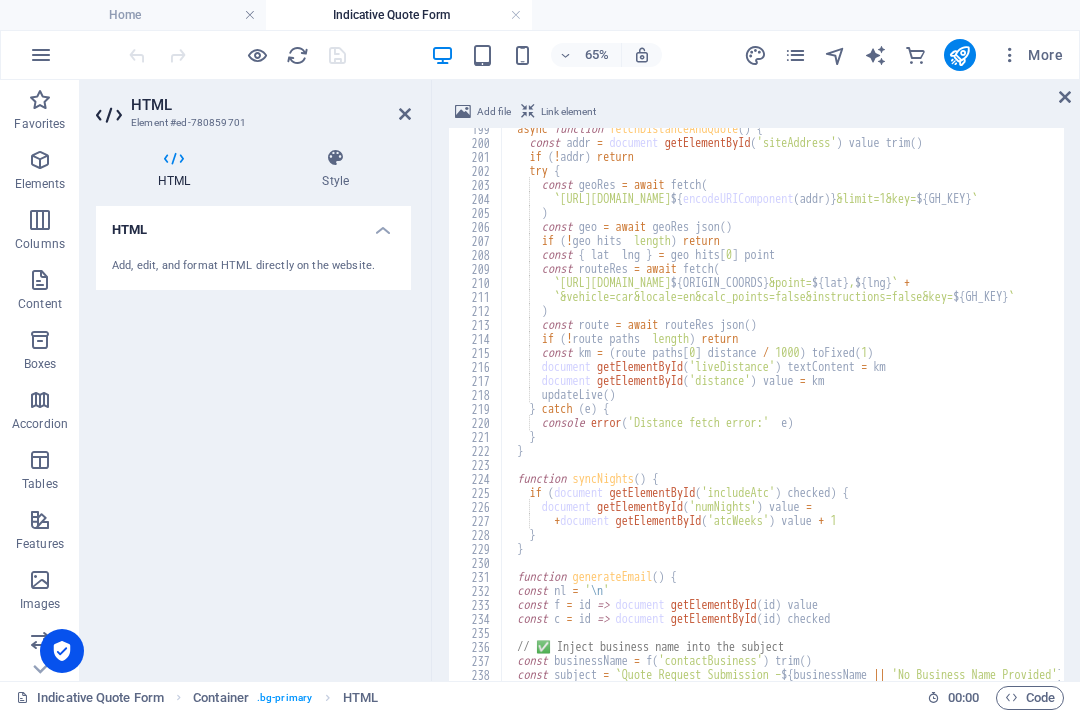 type on "];" 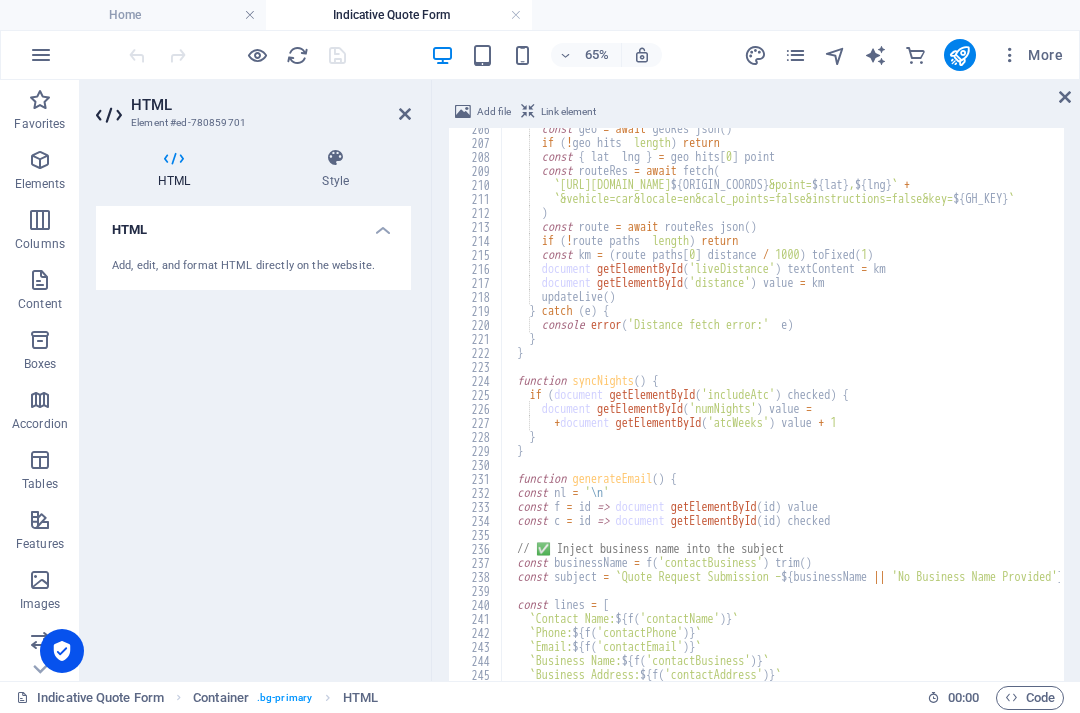 type on "};" 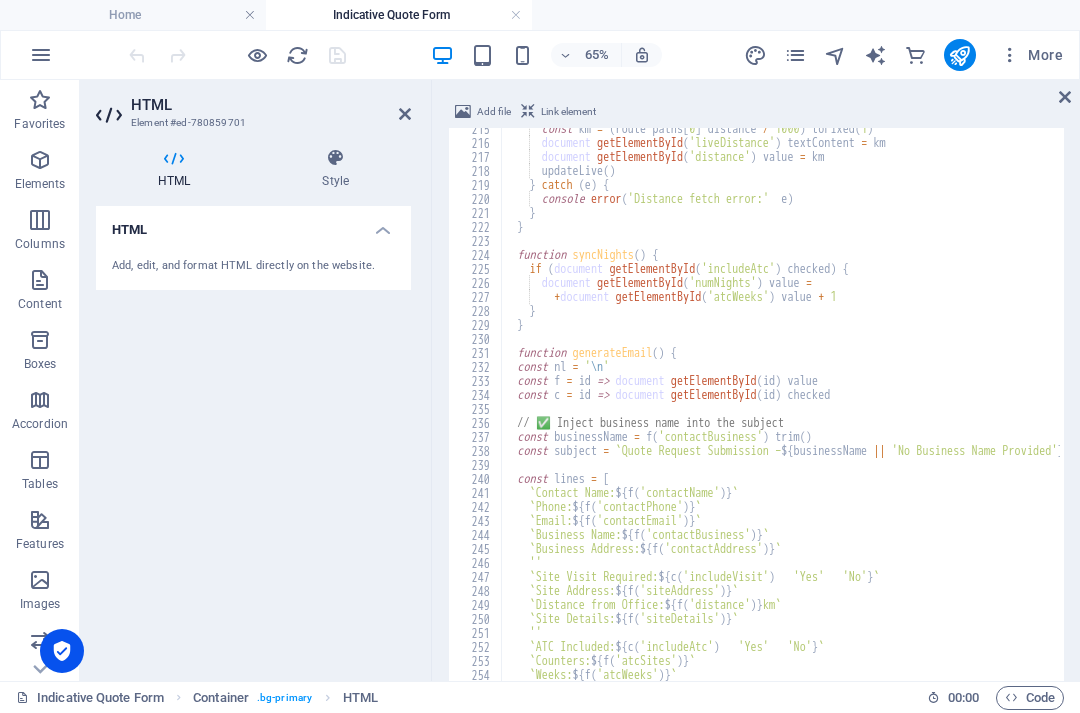 type on "});" 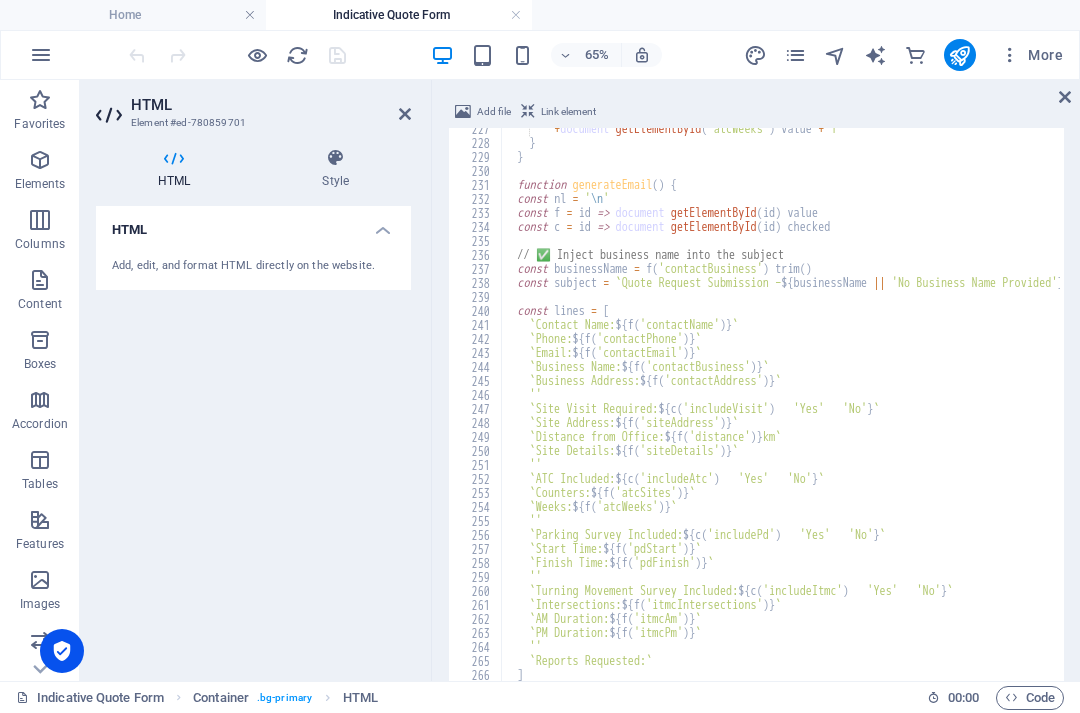 type on ".forEach(el => el.addEventListener('input', updateLive));" 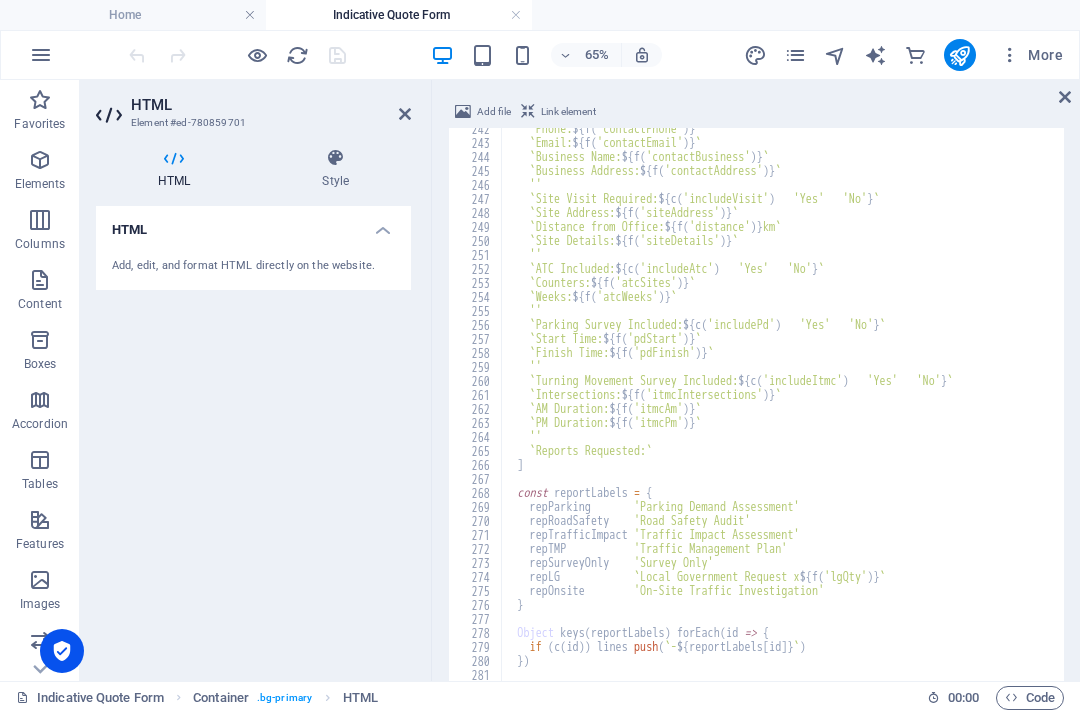 type on "});" 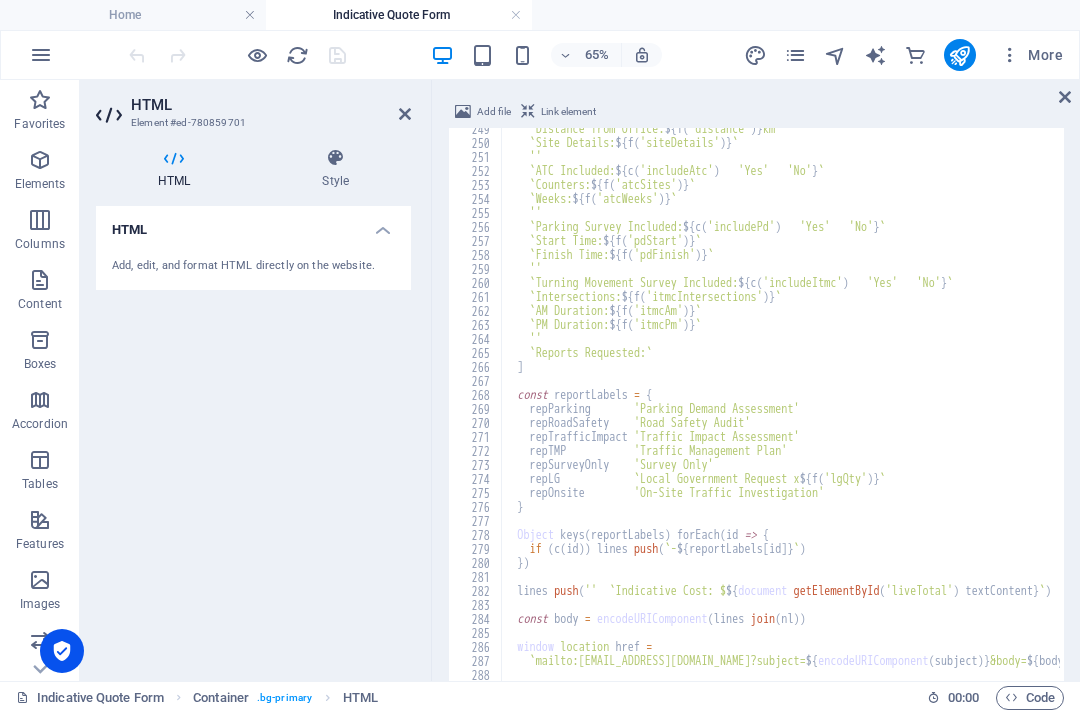 type on "});" 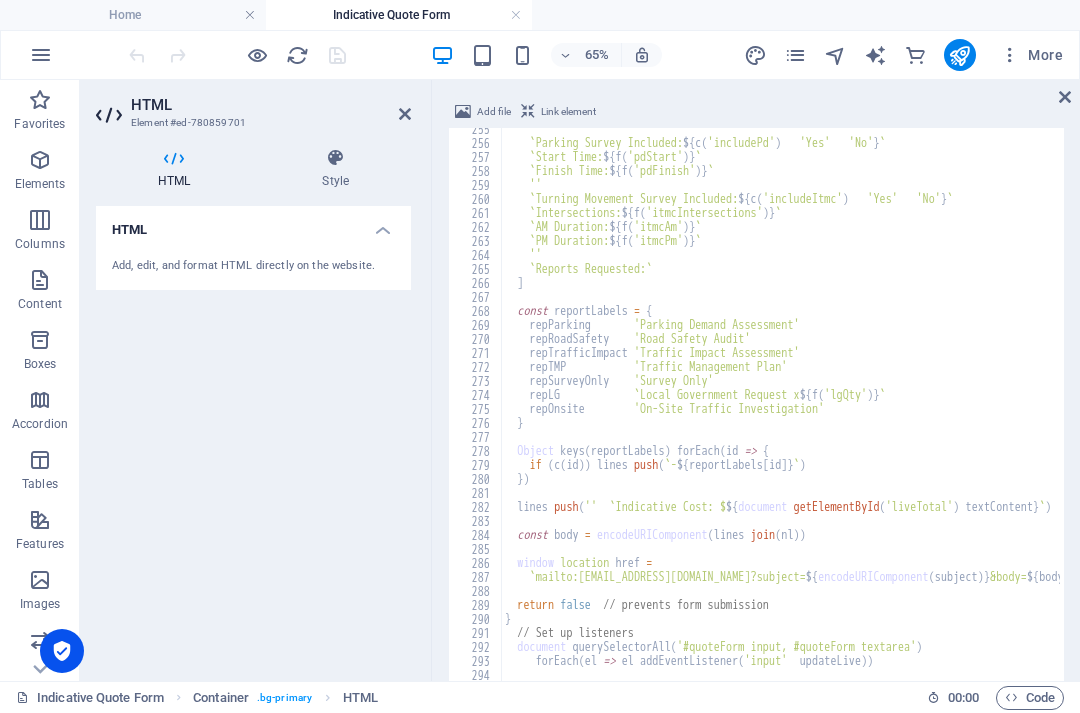 scroll, scrollTop: 3562, scrollLeft: 0, axis: vertical 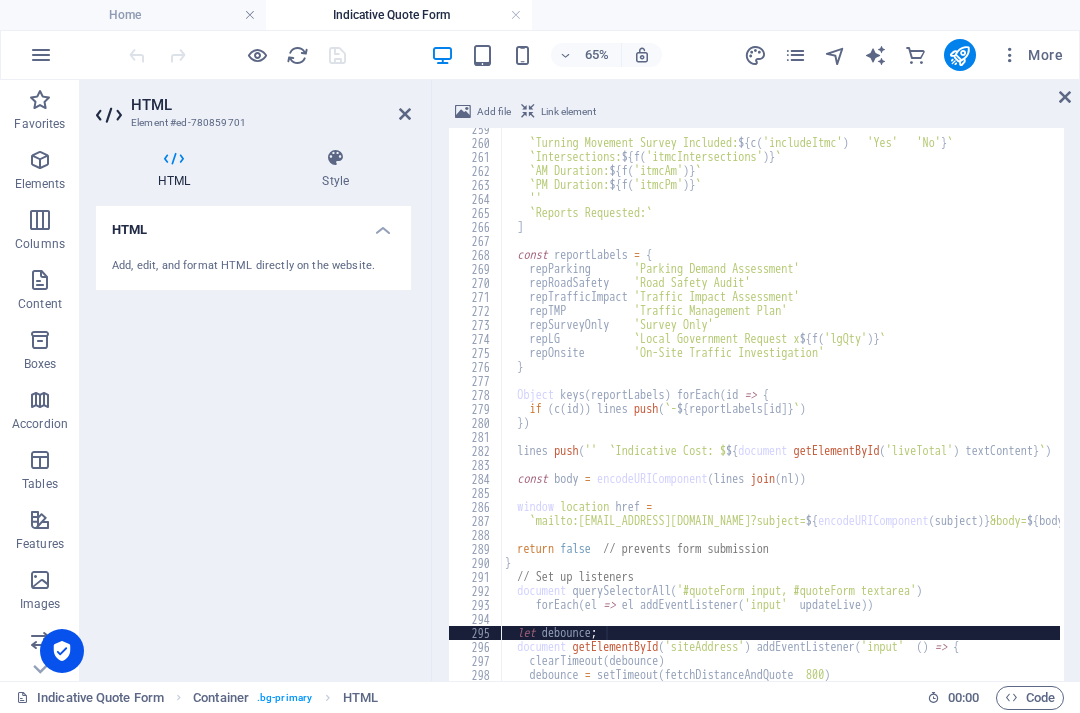 click on "'' ,      ` Turning Movement Survey Included:  ${ c ( 'includeItmc' )   ?   'Yes'   :   'No' } ` ,      ` Intersections:  ${ f ( 'itmcIntersections' ) } ` ,      ` AM Duration:  ${ f ( 'itmcAm' ) } ` ,      ` PM Duration:  ${ f ( 'itmcPm' ) } ` ,      '' ,      ` Reports Requested: `    ] ;    const   reportLabels   =   {      repParking :        'Parking Demand Assessment' ,      repRoadSafety :     'Road Safety Audit' ,      repTrafficImpact : 'Traffic Impact Assessment' ,      repTMP :            'Traffic Management Plan' ,      repSurveyOnly :     'Survey Only' ,      repLG :             ` Local Government Request x ${ f ( 'lgQty' ) } ` ,      repOnsite :         'On-Site Traffic Investigation'    } ;    Object . keys ( reportLabels ) . forEach ( id   =>   {      if   ( c ( id ))   lines . push ( ` -  ${ reportLabels [ id ] } ` ) ;    }) ;    lines . push ( '' ,   ` Indicative Cost: $ ${ document . getElementById ( 'liveTotal' ) . textContent } ` ) ;    const   body   =   encodeURIComponent ( lines ." at bounding box center [851, 581] 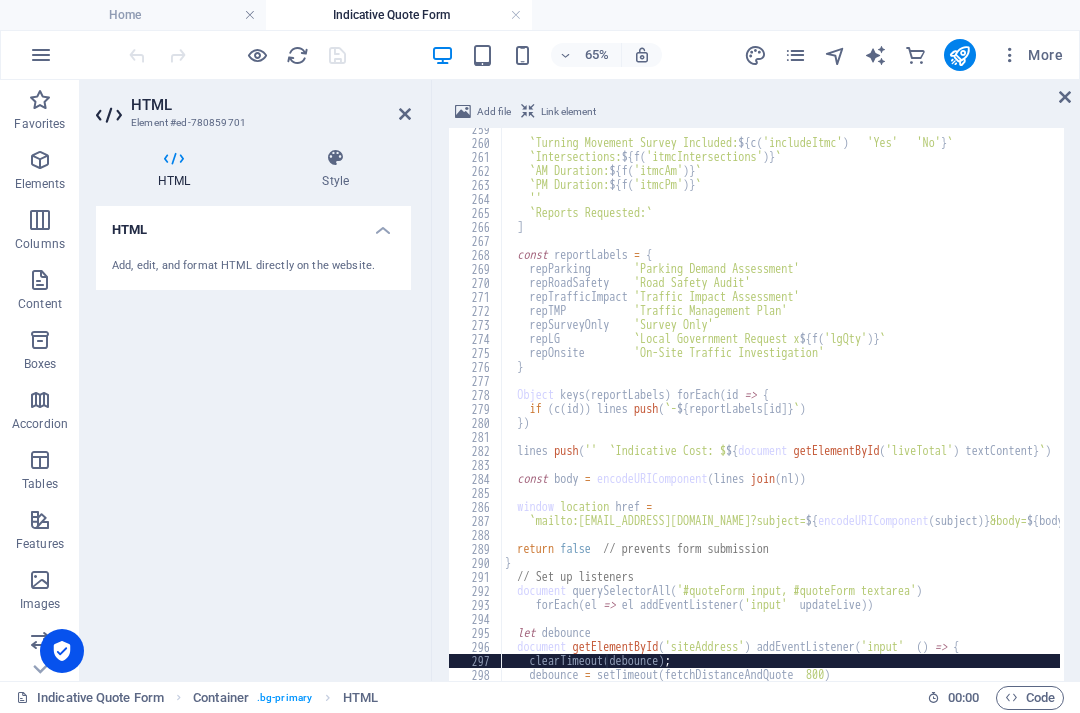type on "});" 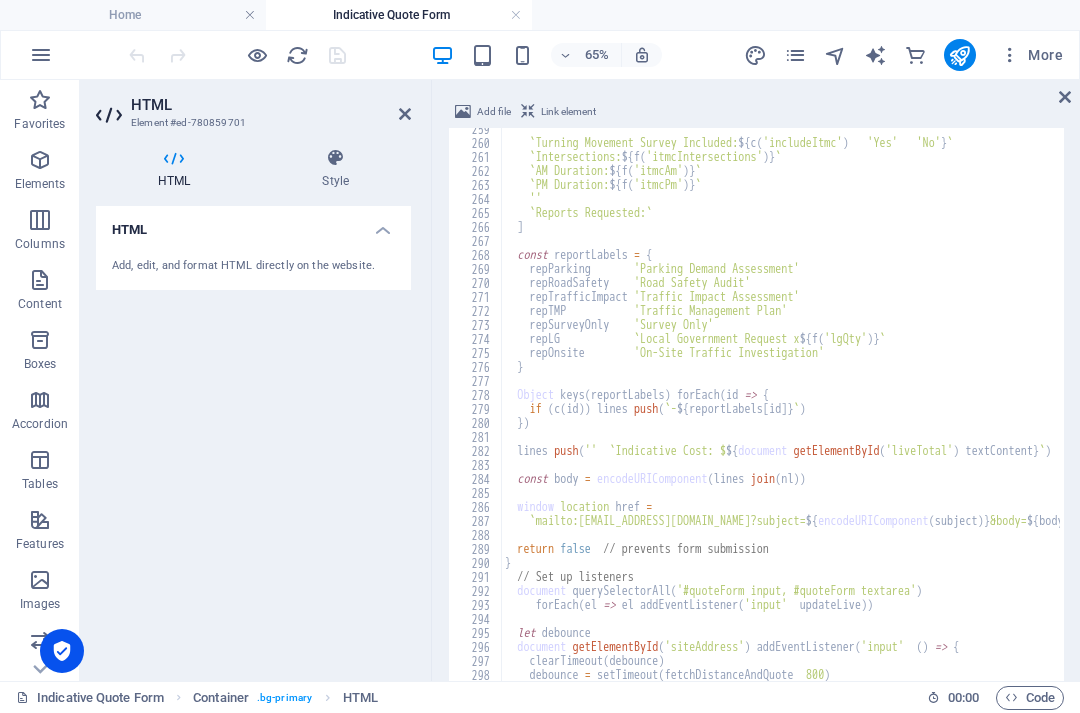 type on "document.getElementById('atcWeeks').addEventListener('input', syncNights);" 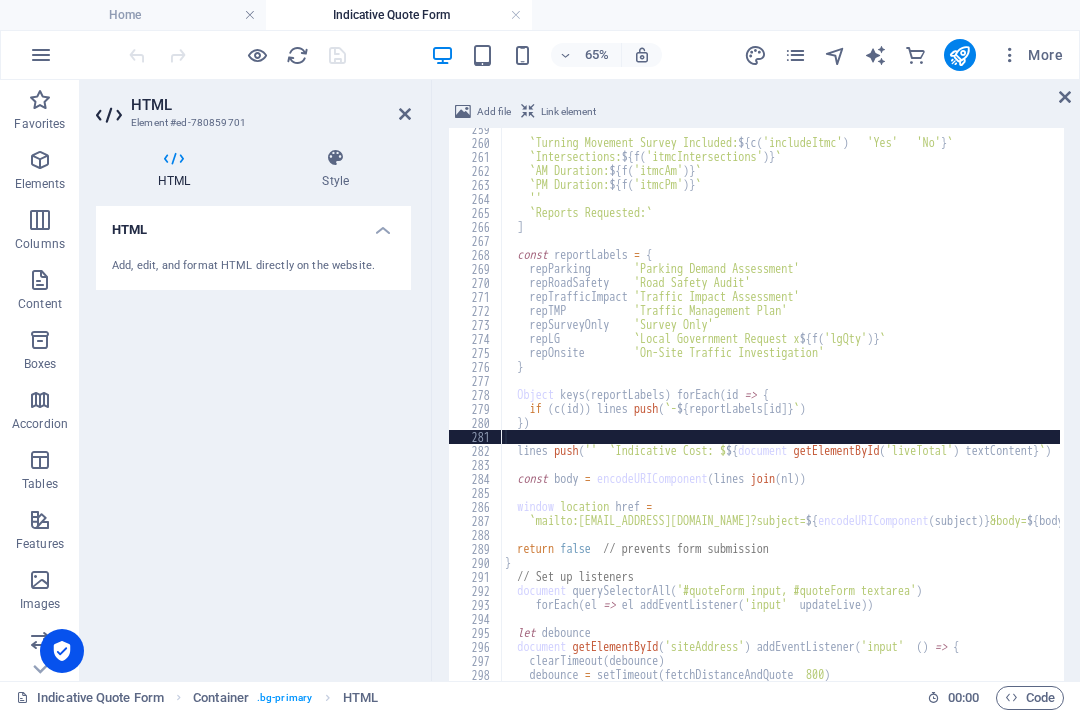click on "'' ,      ` Turning Movement Survey Included:  ${ c ( 'includeItmc' )   ?   'Yes'   :   'No' } ` ,      ` Intersections:  ${ f ( 'itmcIntersections' ) } ` ,      ` AM Duration:  ${ f ( 'itmcAm' ) } ` ,      ` PM Duration:  ${ f ( 'itmcPm' ) } ` ,      '' ,      ` Reports Requested: `    ] ;    const   reportLabels   =   {      repParking :        'Parking Demand Assessment' ,      repRoadSafety :     'Road Safety Audit' ,      repTrafficImpact : 'Traffic Impact Assessment' ,      repTMP :            'Traffic Management Plan' ,      repSurveyOnly :     'Survey Only' ,      repLG :             ` Local Government Request x ${ f ( 'lgQty' ) } ` ,      repOnsite :         'On-Site Traffic Investigation'    } ;    Object . keys ( reportLabels ) . forEach ( id   =>   {      if   ( c ( id ))   lines . push ( ` -  ${ reportLabels [ id ] } ` ) ;    }) ;    lines . push ( '' ,   ` Indicative Cost: $ ${ document . getElementById ( 'liveTotal' ) . textContent } ` ) ;    const   body   =   encodeURIComponent ( lines ." at bounding box center (851, 581) 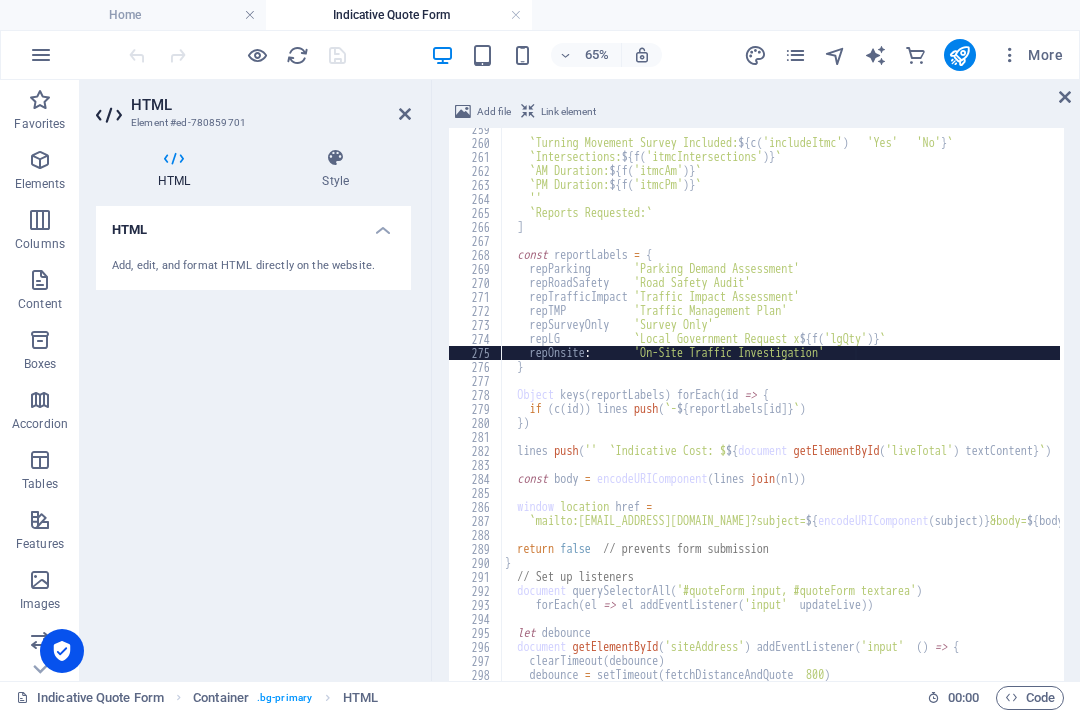drag, startPoint x: 1074, startPoint y: 363, endPoint x: 1068, endPoint y: 313, distance: 50.358715 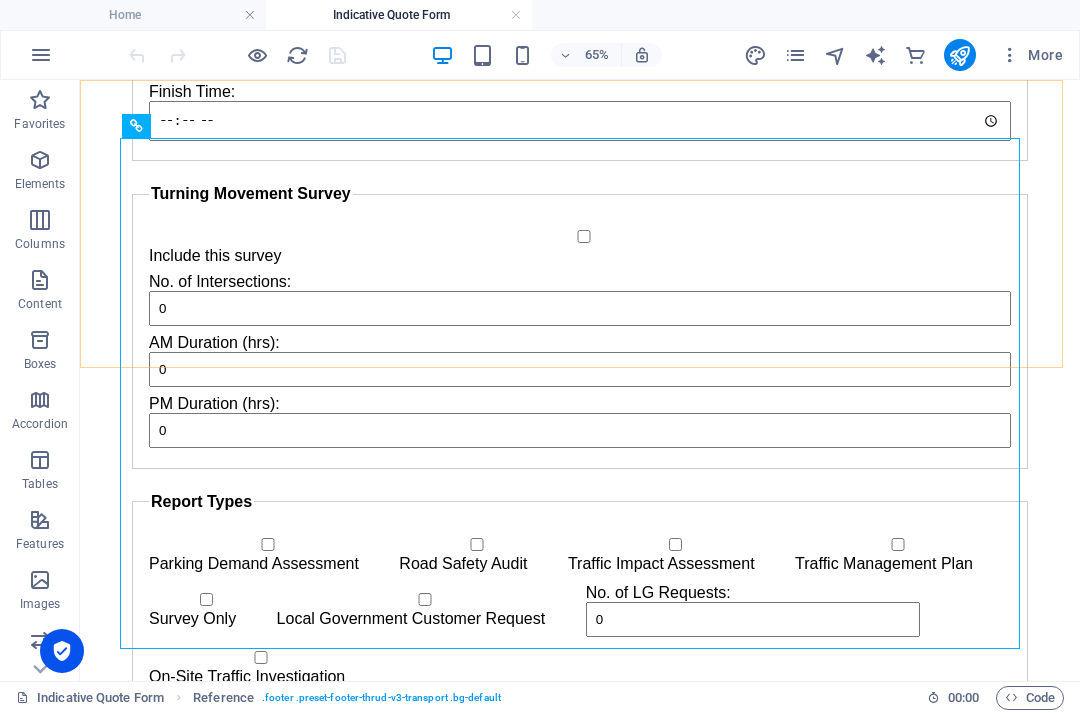 scroll, scrollTop: 3207, scrollLeft: 0, axis: vertical 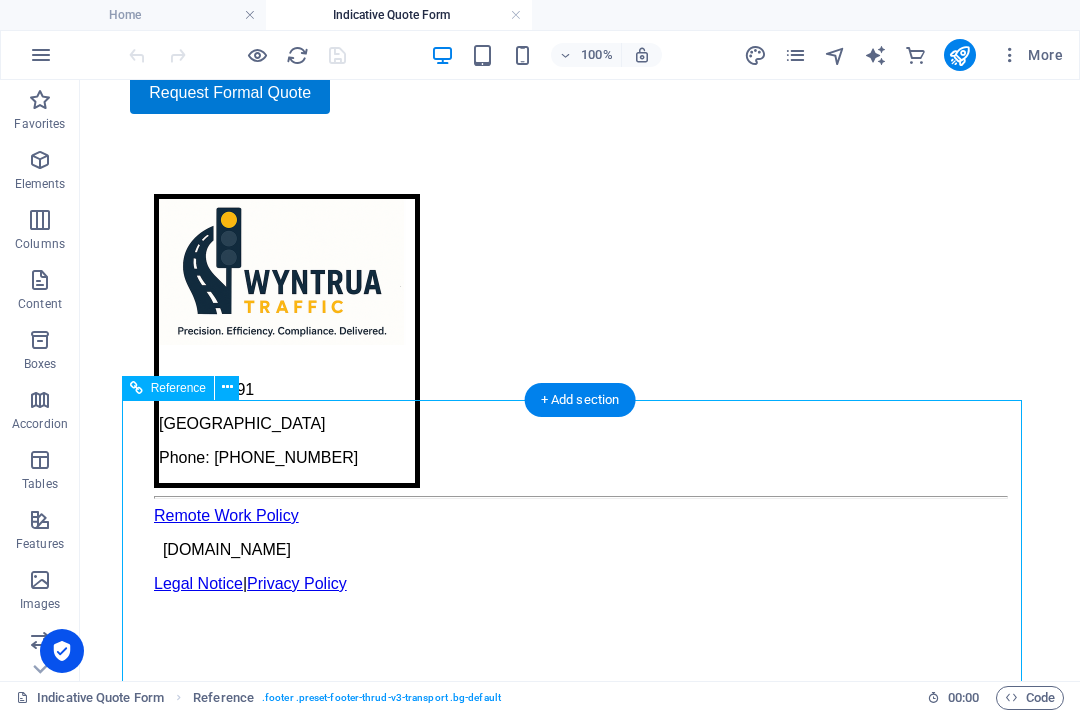 click on "[STREET_ADDRESS] Phone: [PHONE_NUMBER]" at bounding box center [580, 341] 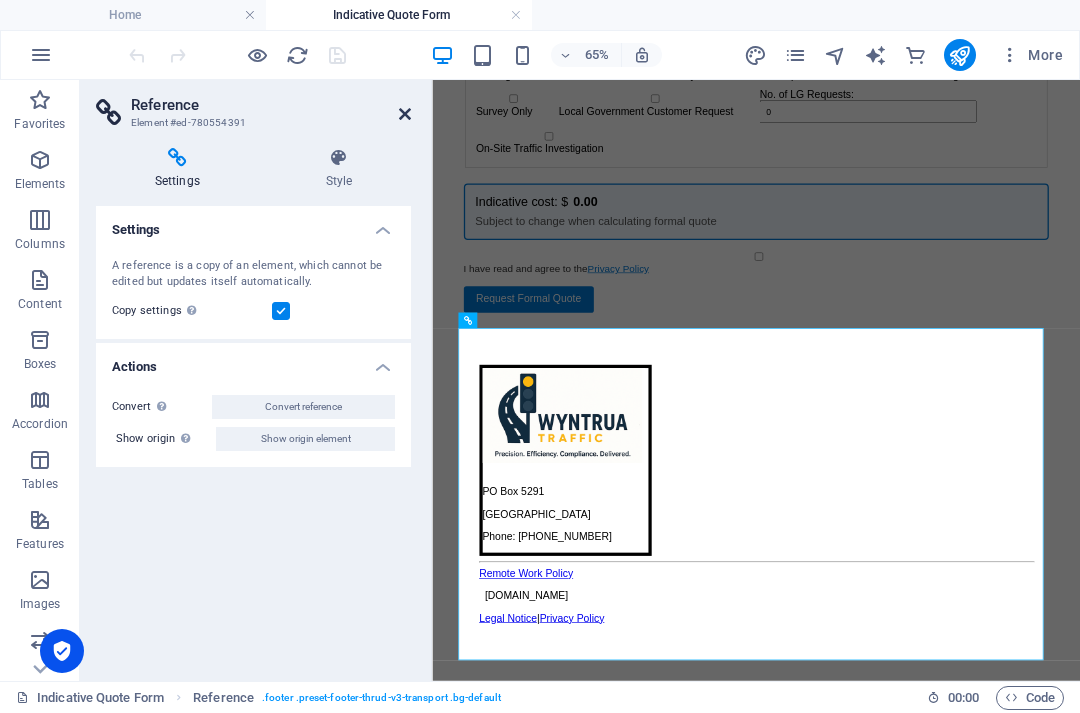click at bounding box center [405, 114] 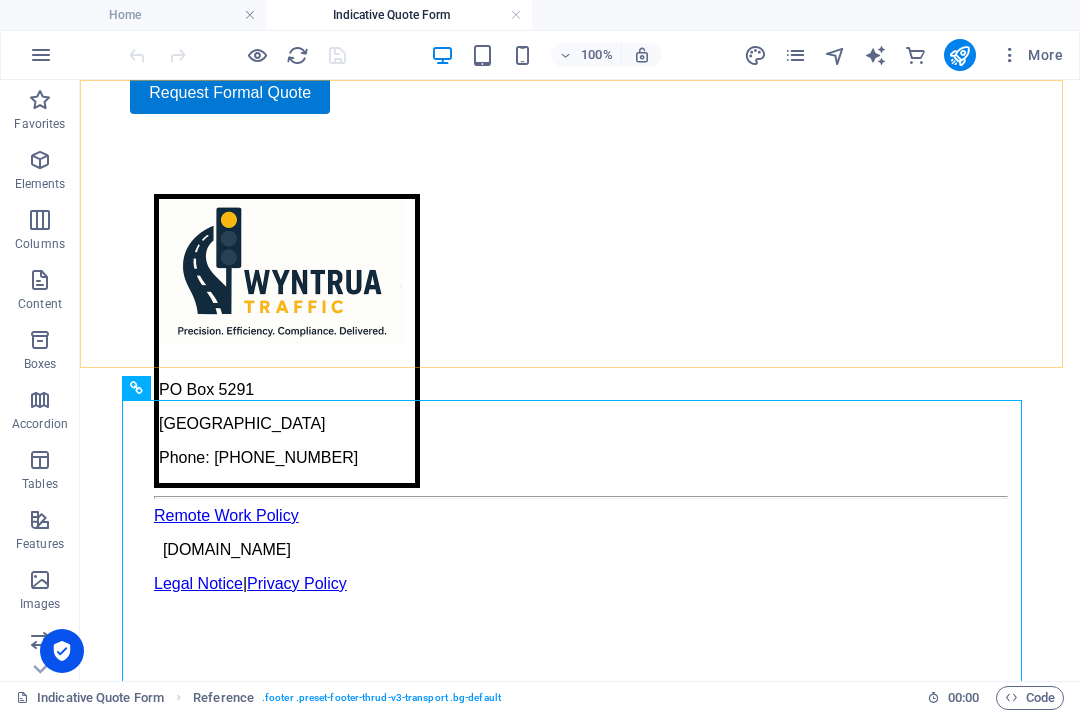 click at bounding box center [580, -1926] 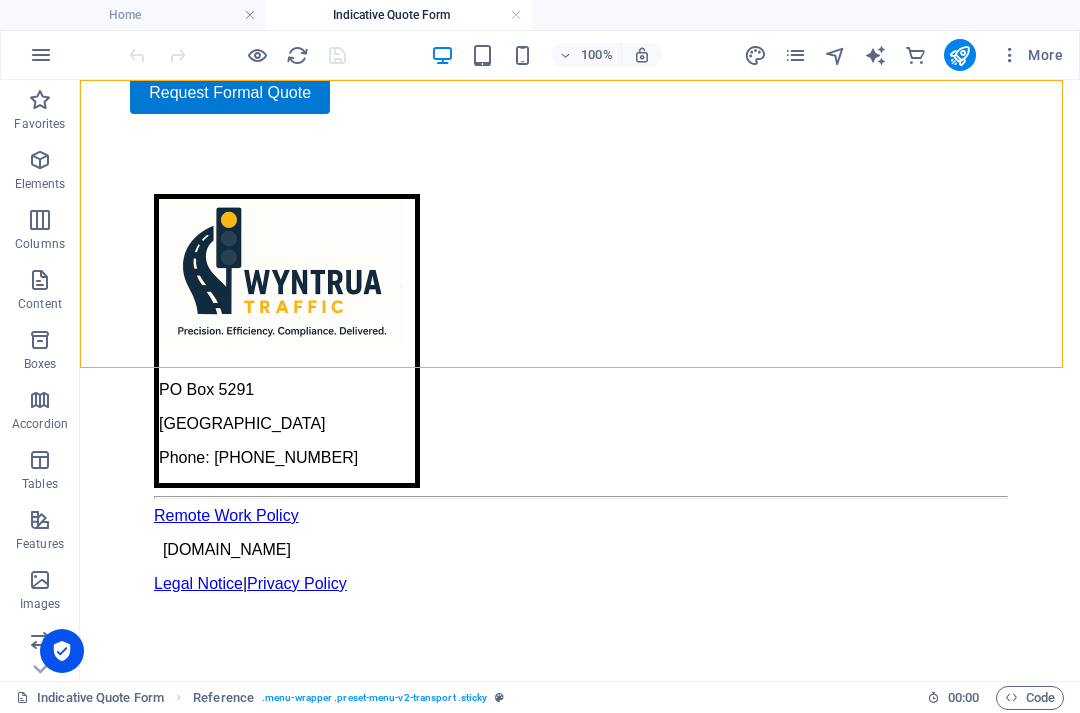 click at bounding box center [580, -1926] 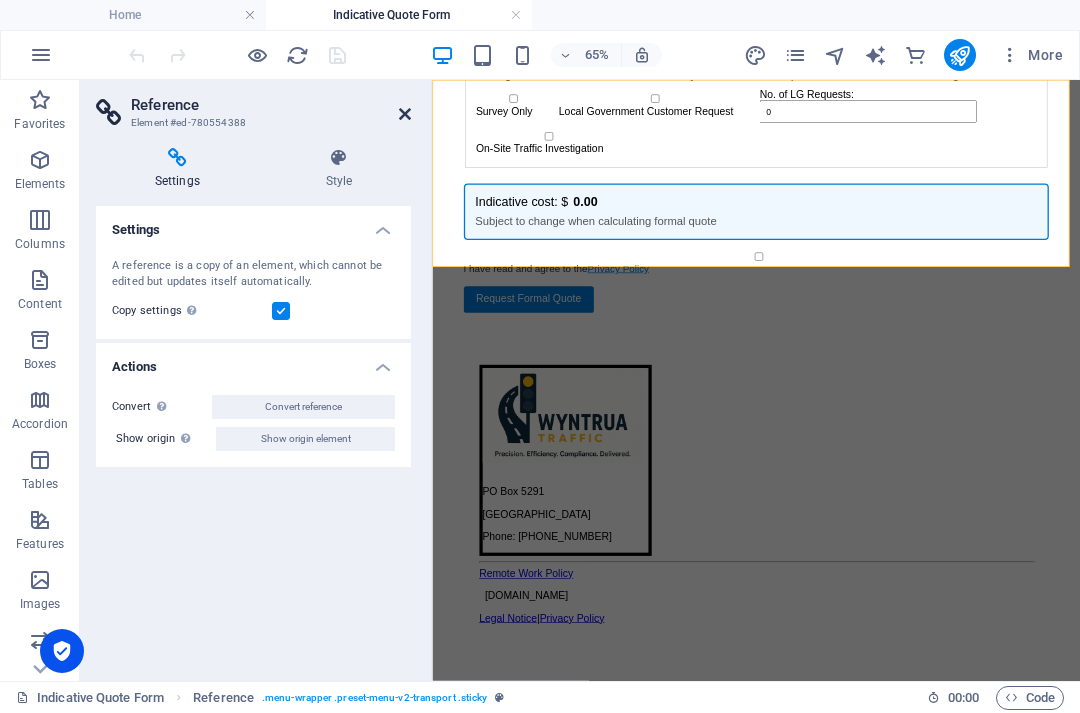 click at bounding box center (405, 114) 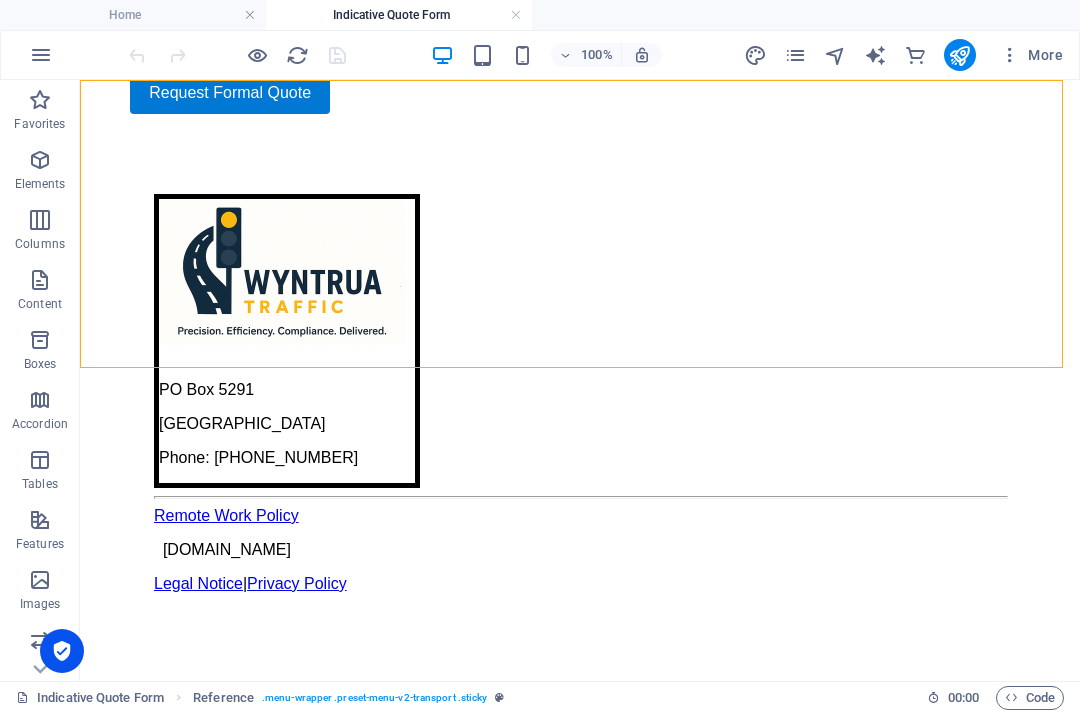 scroll, scrollTop: 2420, scrollLeft: 0, axis: vertical 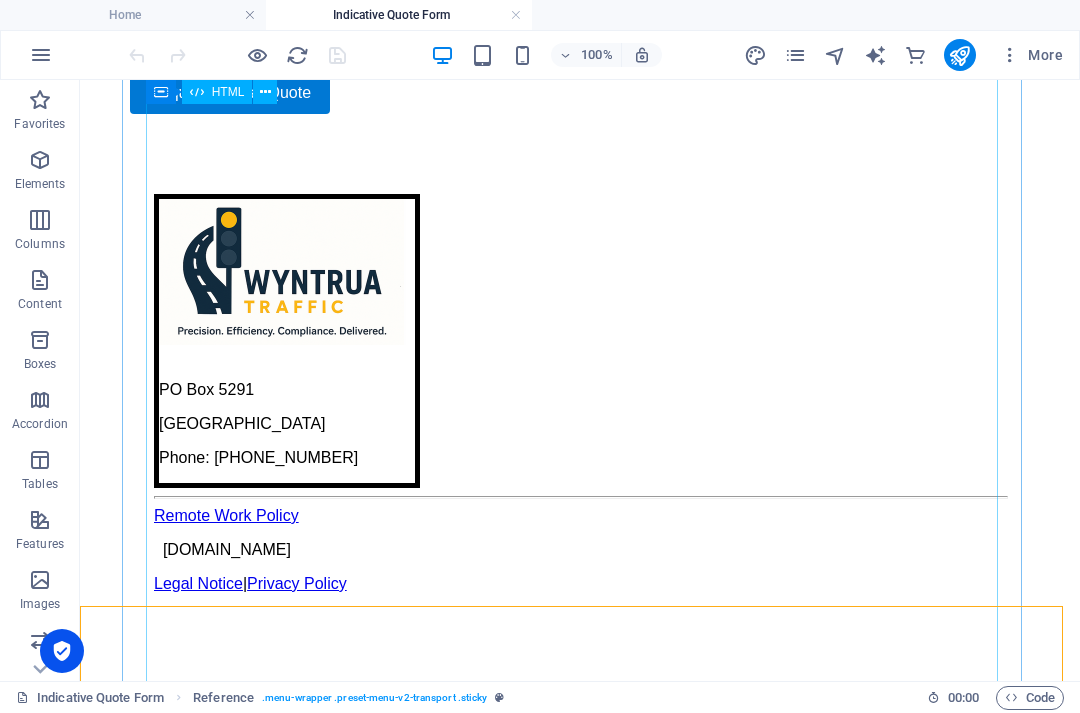 click on "Survey Quote Calculator
Contact Information
Contact Name:
Phone:
Email:
Business Name:
Business Address:
Project & Site Details
Site Visit / Survey Required
Site Address:
Distance from Head Office (km):  0.0
Site Details (optional):
Automatic Traffic Count
Include this survey
No. of Counters:  0
No. of Weeks:  0
Parking Demand Survey
Include this survey
Start Time:
Finish Time:
Turning Movement Survey
Include this survey
No. of Intersections:  0
AM Duration (hrs):  0
PM Duration (hrs):  0
Report Types
Parking Demand Assessment
Road Safety Audit
Traffic Impact Assessment
Traffic Management Plan
Survey Only
Local Government Customer Request
No. of LG Requests:  0
On-Site Traffic Investigation
0.00" at bounding box center [580, -874] 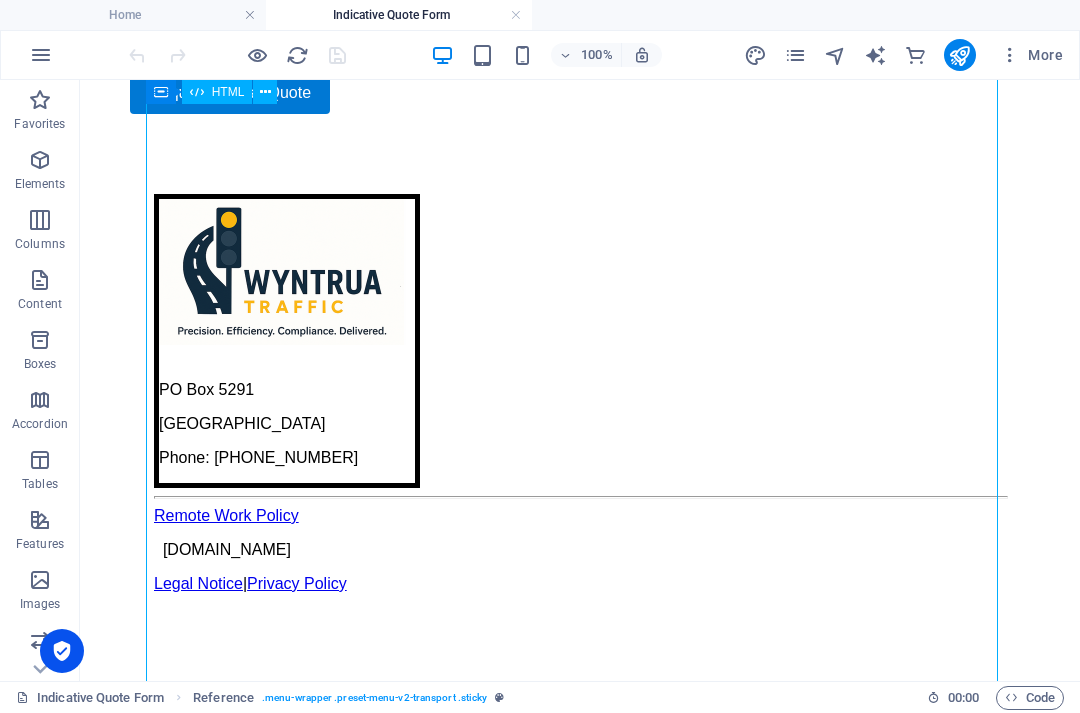 click on "Survey Quote Calculator
Contact Information
Contact Name:
Phone:
Email:
Business Name:
Business Address:
Project & Site Details
Site Visit / Survey Required
Site Address:
Distance from Head Office (km):  0.0
Site Details (optional):
Automatic Traffic Count
Include this survey
No. of Counters:  0
No. of Weeks:  0
Parking Demand Survey
Include this survey
Start Time:
Finish Time:
Turning Movement Survey
Include this survey
No. of Intersections:  0
AM Duration (hrs):  0
PM Duration (hrs):  0
Report Types
Parking Demand Assessment
Road Safety Audit
Traffic Impact Assessment
Traffic Management Plan
Survey Only
Local Government Customer Request
No. of LG Requests:  0
On-Site Traffic Investigation
0.00" at bounding box center [580, -874] 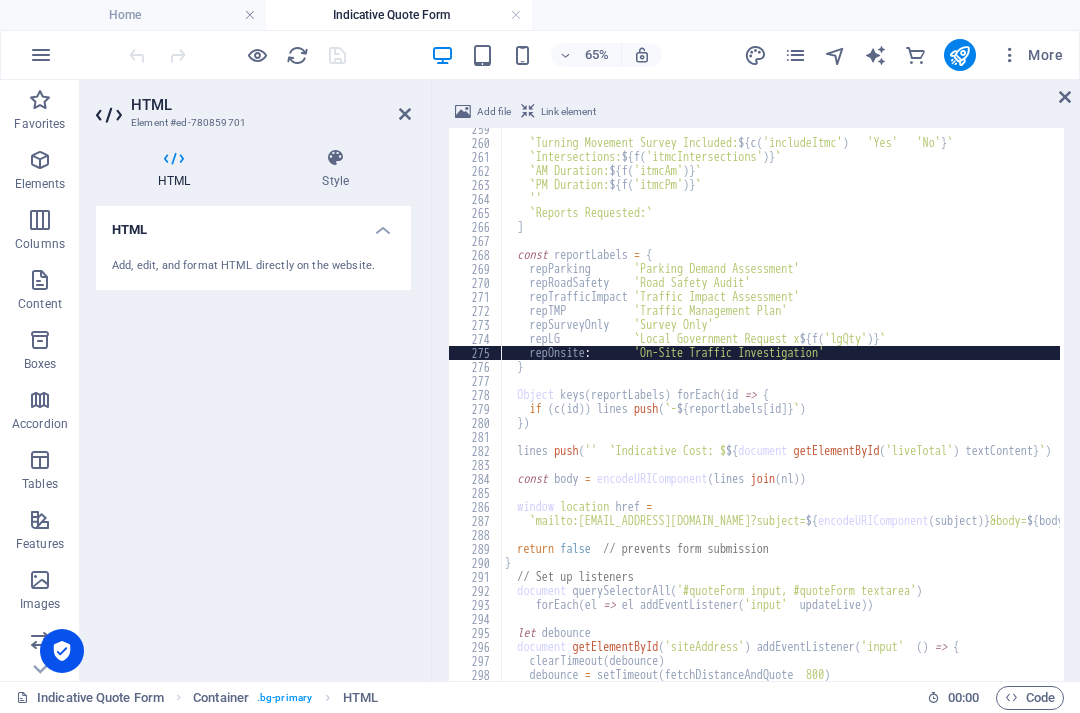 drag, startPoint x: 1064, startPoint y: 281, endPoint x: 1037, endPoint y: 295, distance: 30.413813 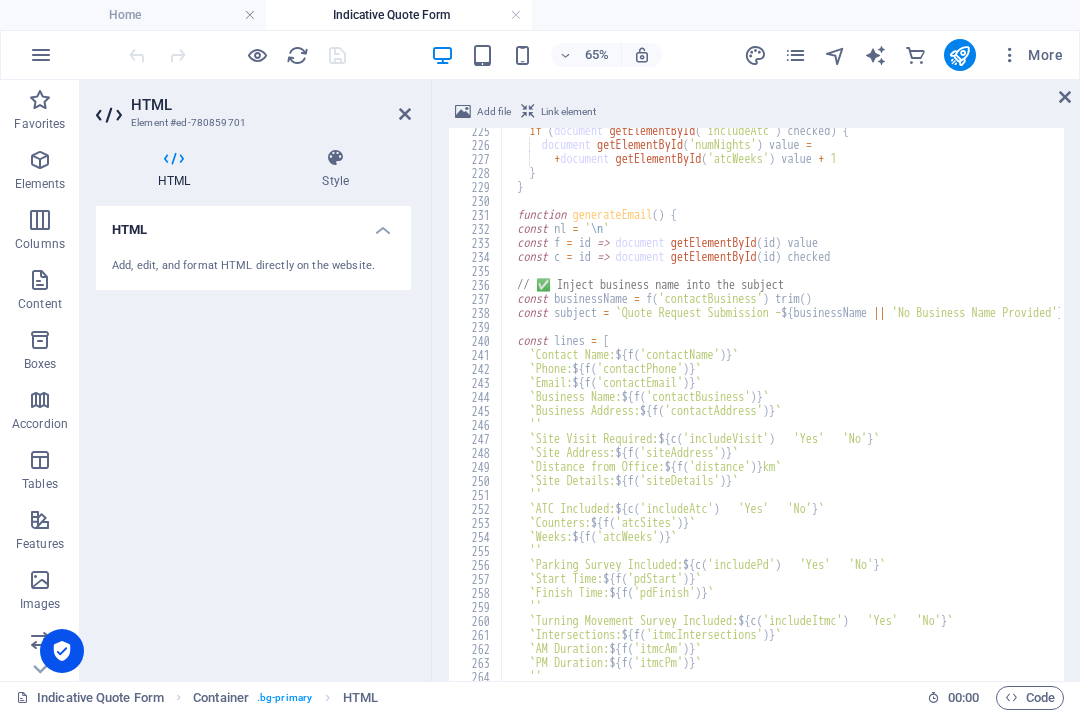 scroll, scrollTop: 2515, scrollLeft: 0, axis: vertical 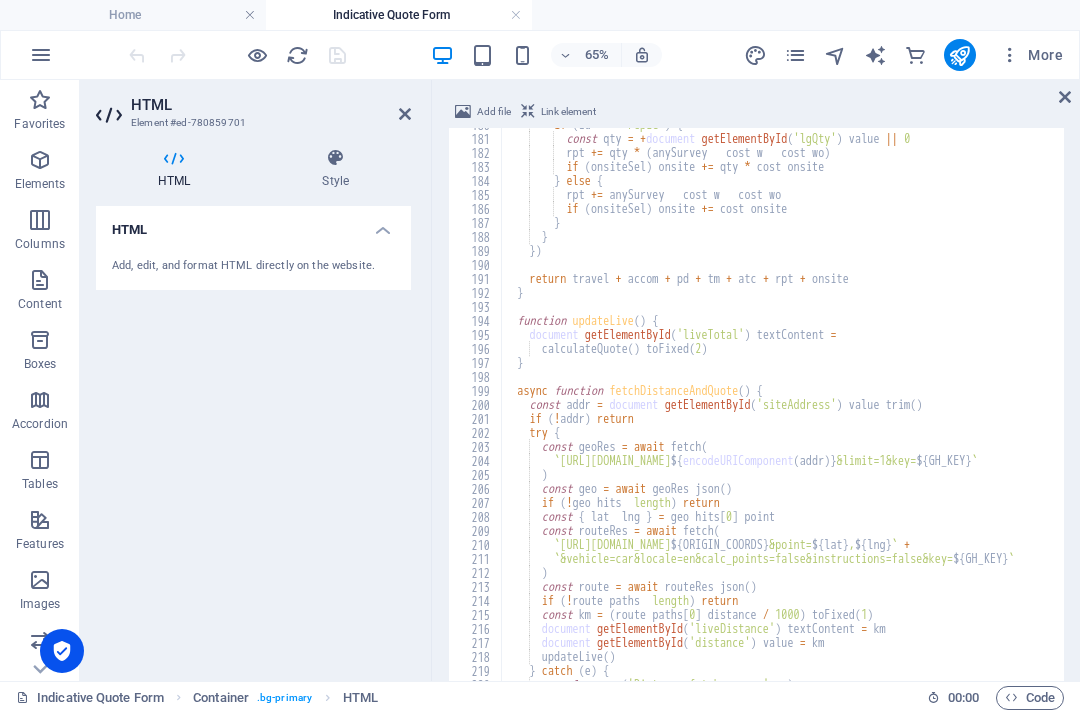 drag, startPoint x: 1064, startPoint y: 633, endPoint x: 1062, endPoint y: 743, distance: 110.01818 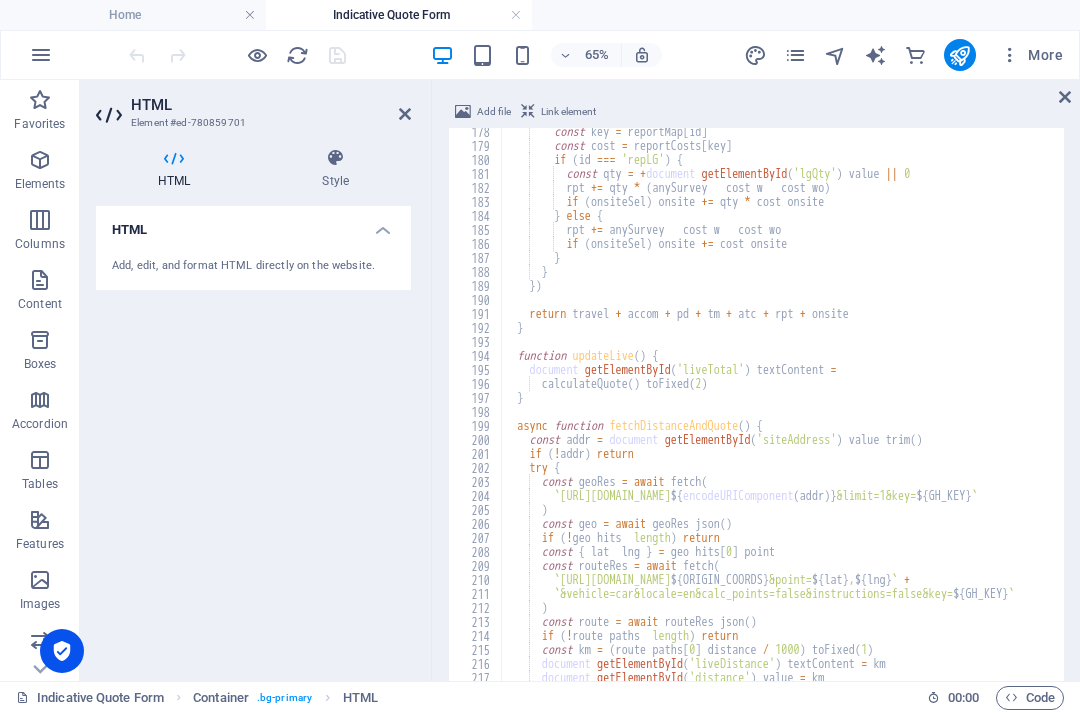 scroll, scrollTop: 1891, scrollLeft: 0, axis: vertical 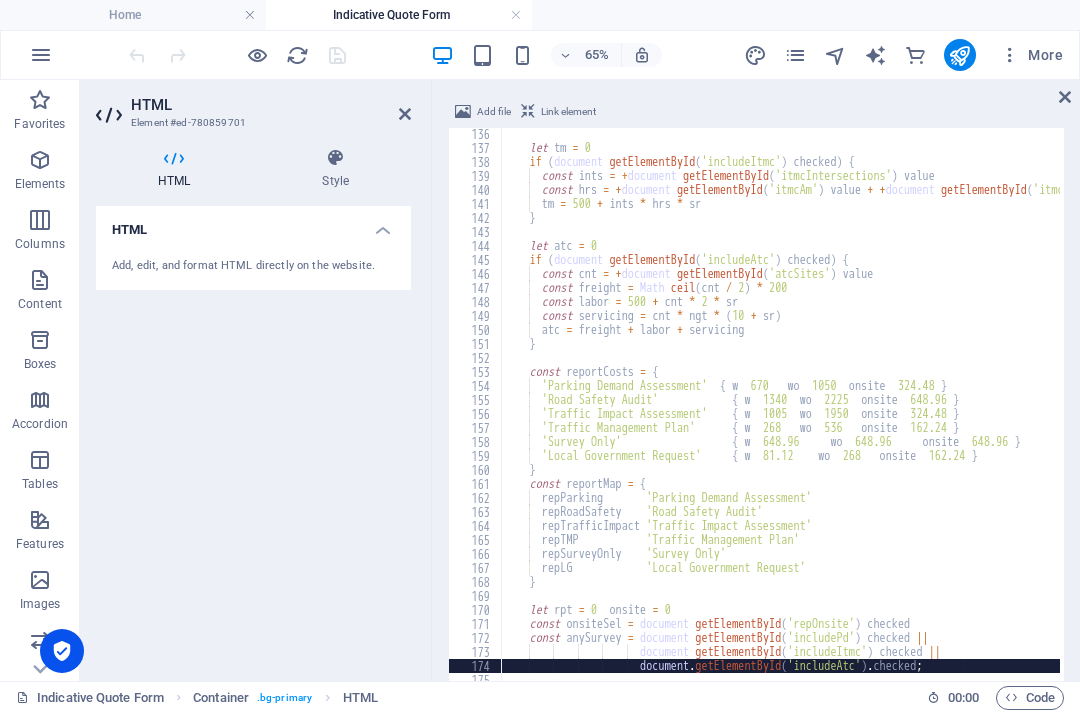 click at bounding box center [1059, 491] 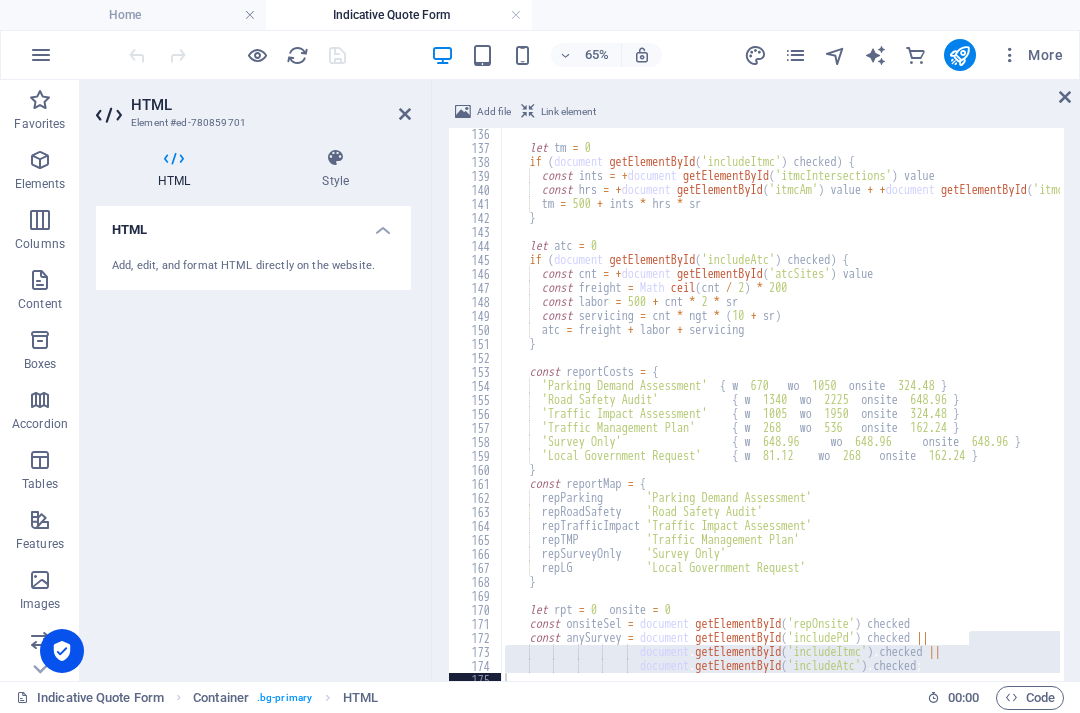 drag, startPoint x: 1060, startPoint y: 644, endPoint x: 1061, endPoint y: 681, distance: 37.01351 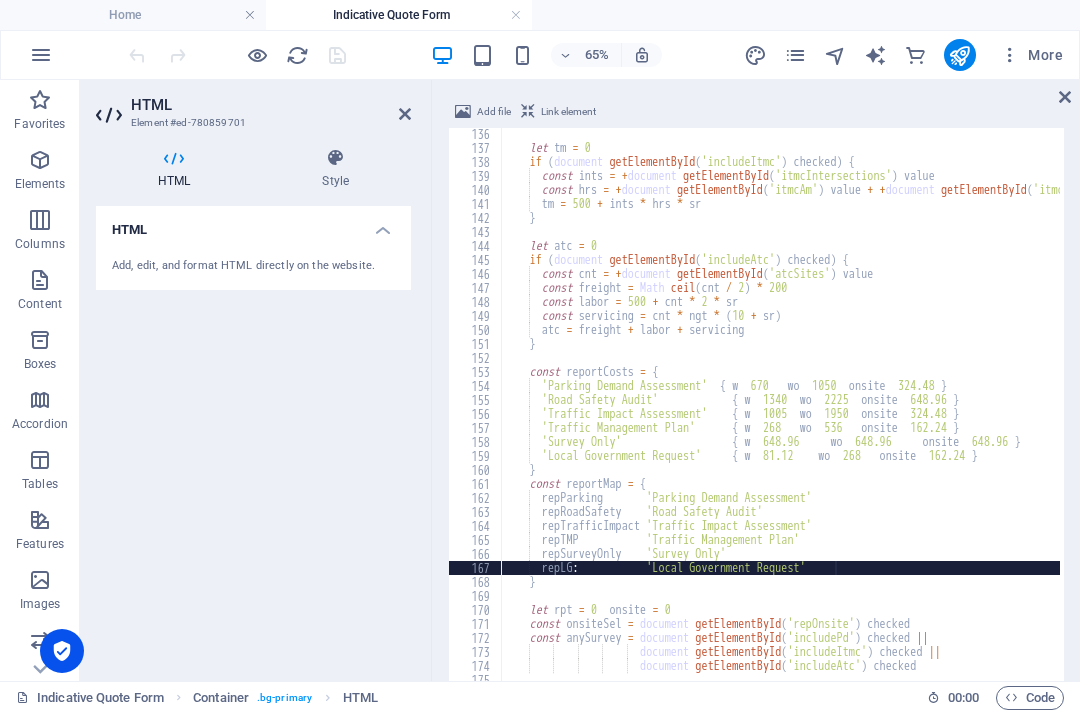click on "let   tm   =   0 ;      if   ( document . getElementById ( 'includeItmc' ) . checked )   {         const   ints   =   + document . getElementById ( 'itmcIntersections' ) . value ;         const   hrs   =   + document . getElementById ( 'itmcAm' ) . value   +   + document . getElementById ( 'itmcPm' ) . value ;         tm   =   500   +   ints   *   hrs   *   sr ;      }      let   atc   =   0 ;      if   ( document . getElementById ( 'includeAtc' ) . checked )   {         const   cnt   =   + document . getElementById ( 'atcSites' ) . value ;         const   freight   =   Math . ceil ( cnt   /   2 )   *   200 ;         const   labor   =   500   +   cnt   *   2   *   sr ;         const   servicing   =   cnt   *   ngt   *   ( 10   +   sr ) ;         atc   =   freight   +   labor   +   servicing ;      }      const   reportCosts   =   {         'Parking Demand Assessment' :   {   w :   670 ,    wo :   1050 ,   onsite :   324.48   } ,         'Road Safety Audit' :             {   w :   1340 ,   wo :   2225 ," at bounding box center (851, 586) 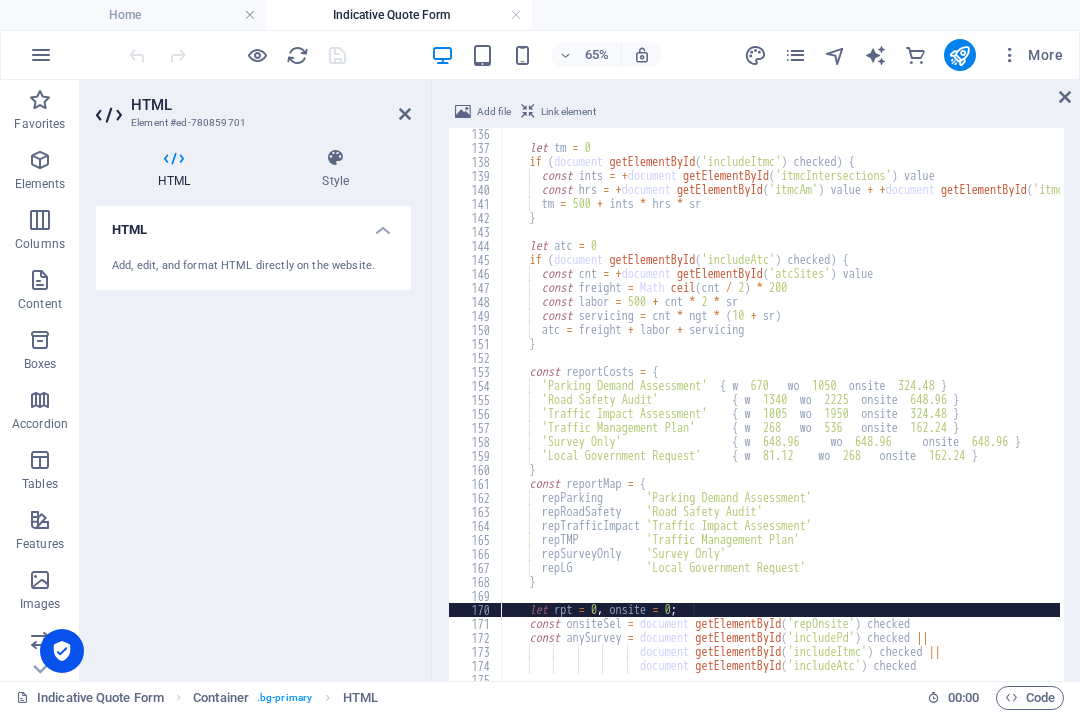 type on "document.getElementById('includeAtc').checked;" 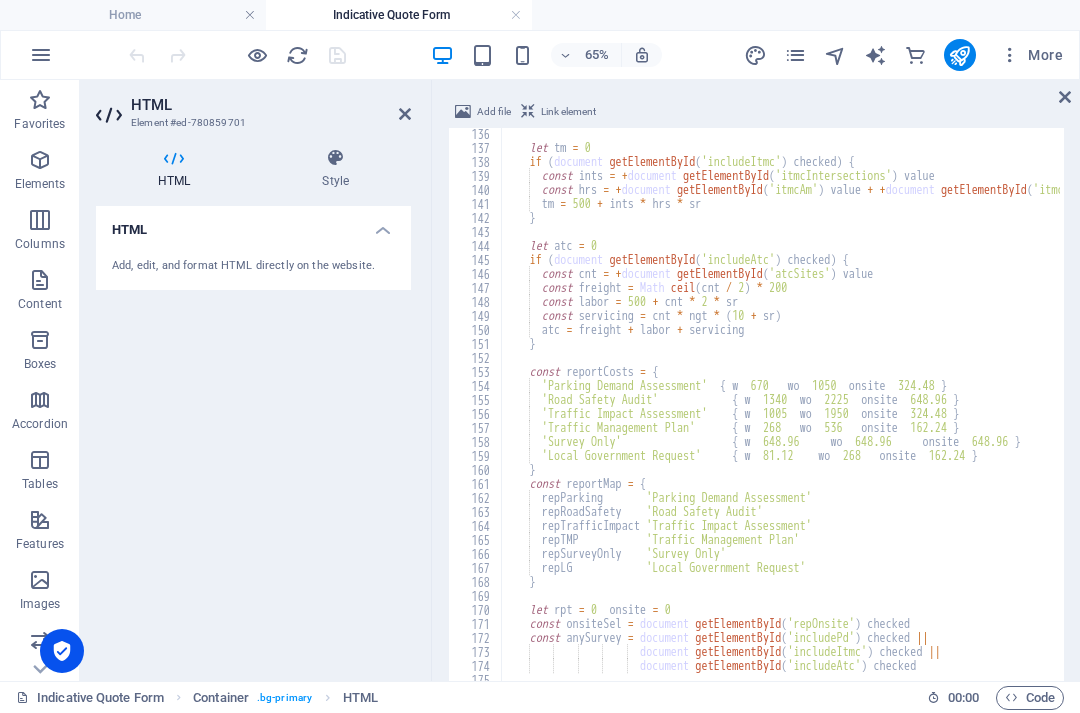 click on "let   tm   =   0 ;      if   ( document . getElementById ( 'includeItmc' ) . checked )   {         const   ints   =   + document . getElementById ( 'itmcIntersections' ) . value ;         const   hrs   =   + document . getElementById ( 'itmcAm' ) . value   +   + document . getElementById ( 'itmcPm' ) . value ;         tm   =   500   +   ints   *   hrs   *   sr ;      }      let   atc   =   0 ;      if   ( document . getElementById ( 'includeAtc' ) . checked )   {         const   cnt   =   + document . getElementById ( 'atcSites' ) . value ;         const   freight   =   Math . ceil ( cnt   /   2 )   *   200 ;         const   labor   =   500   +   cnt   *   2   *   sr ;         const   servicing   =   cnt   *   ngt   *   ( 10   +   sr ) ;         atc   =   freight   +   labor   +   servicing ;      }      const   reportCosts   =   {         'Parking Demand Assessment' :   {   w :   670 ,    wo :   1050 ,   onsite :   324.48   } ,         'Road Safety Audit' :             {   w :   1340 ,   wo :   2225 ," at bounding box center [851, 586] 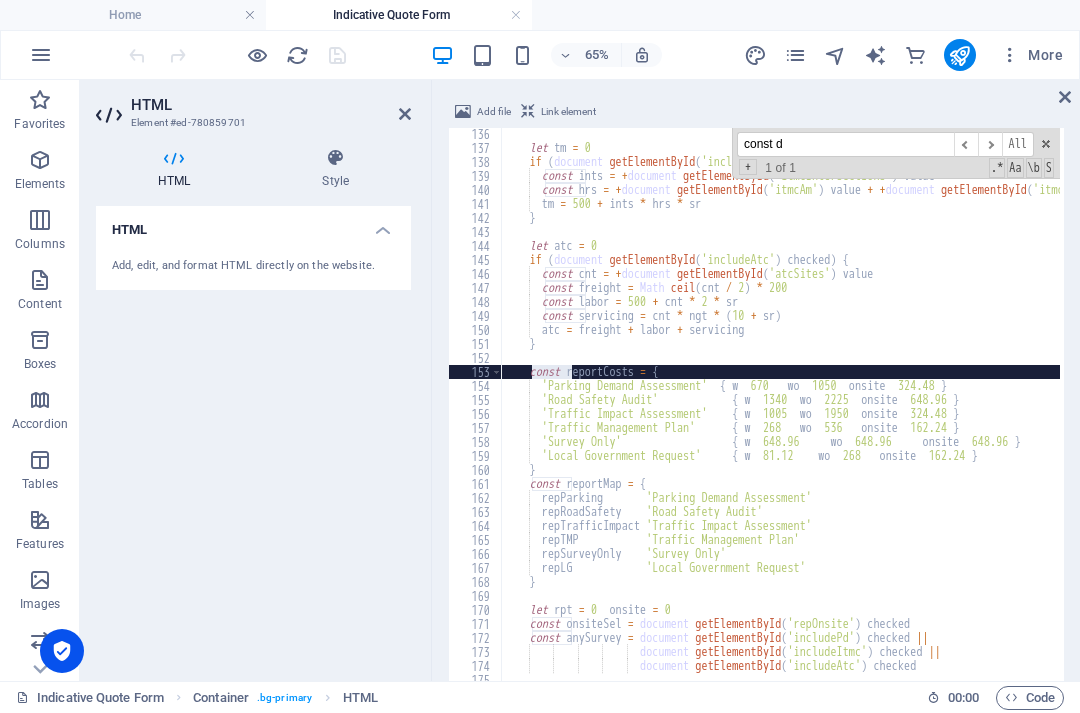 scroll, scrollTop: 1248, scrollLeft: 0, axis: vertical 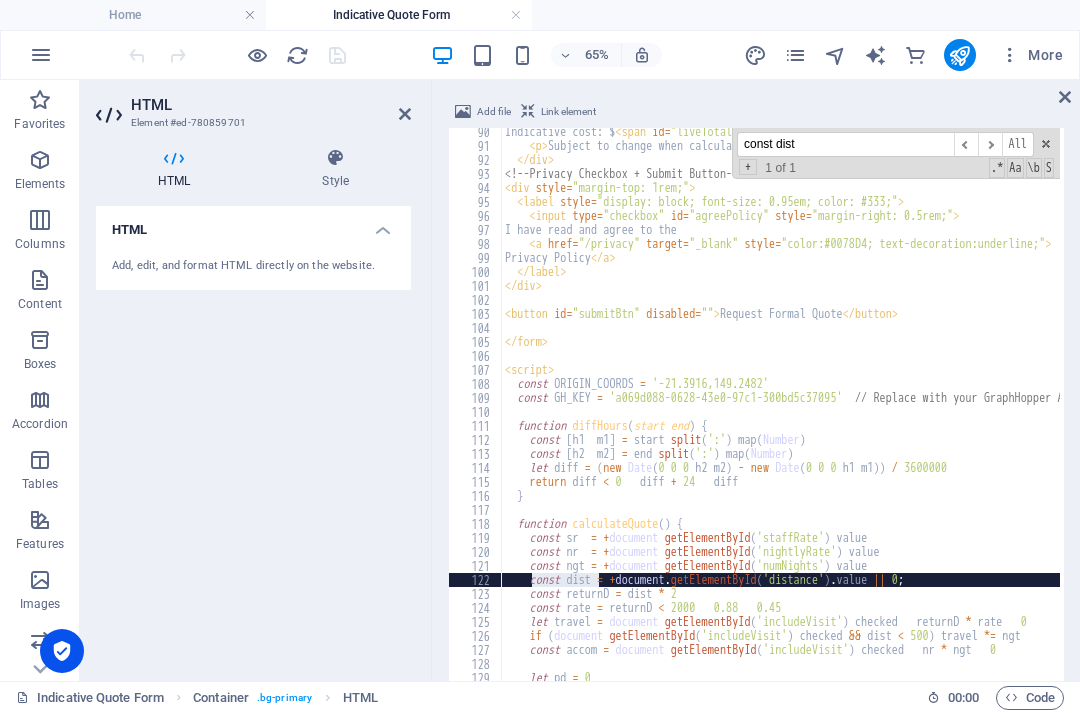 type on "const dist" 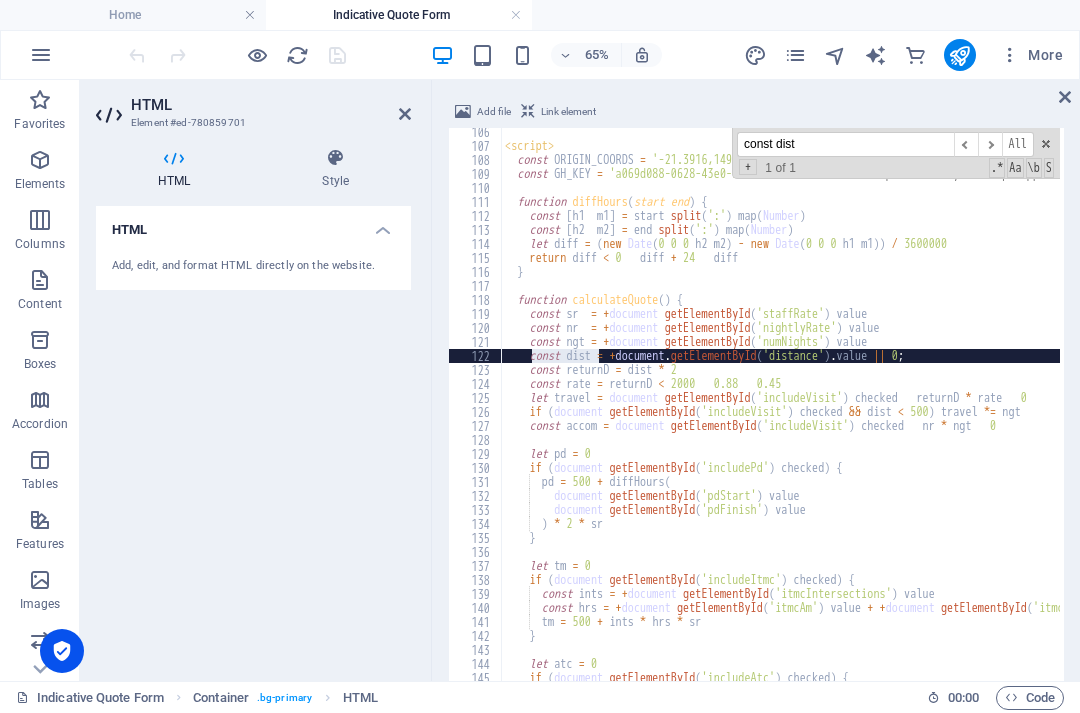 scroll, scrollTop: 1513, scrollLeft: 0, axis: vertical 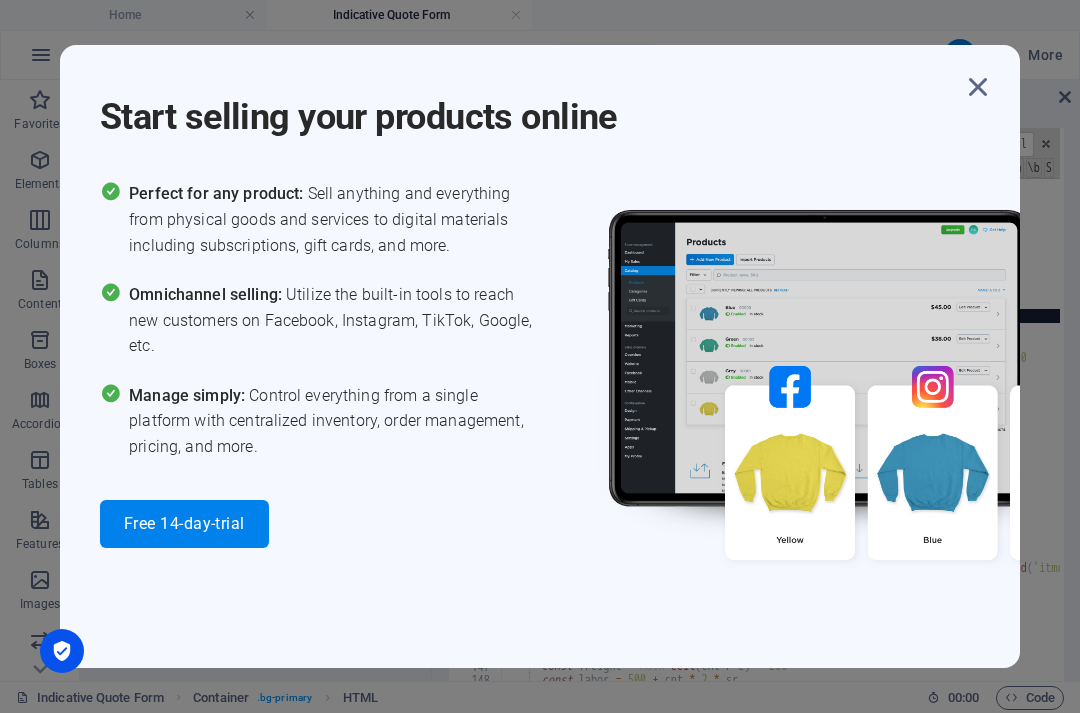 drag, startPoint x: 975, startPoint y: 88, endPoint x: 940, endPoint y: 20, distance: 76.47875 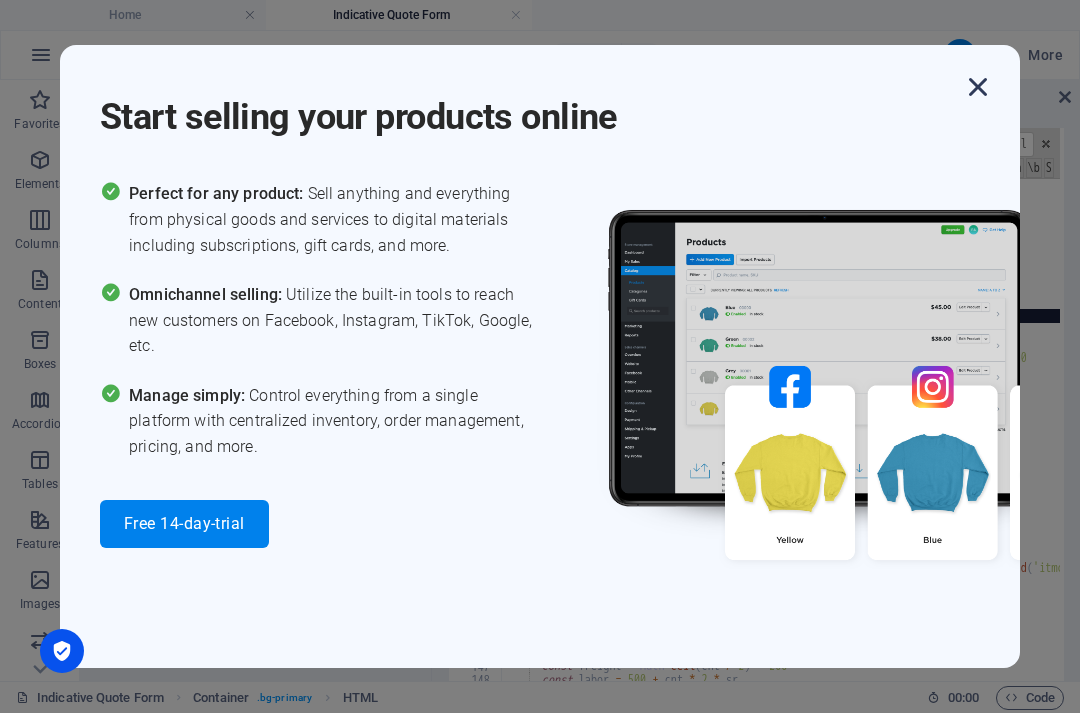 click at bounding box center [978, 87] 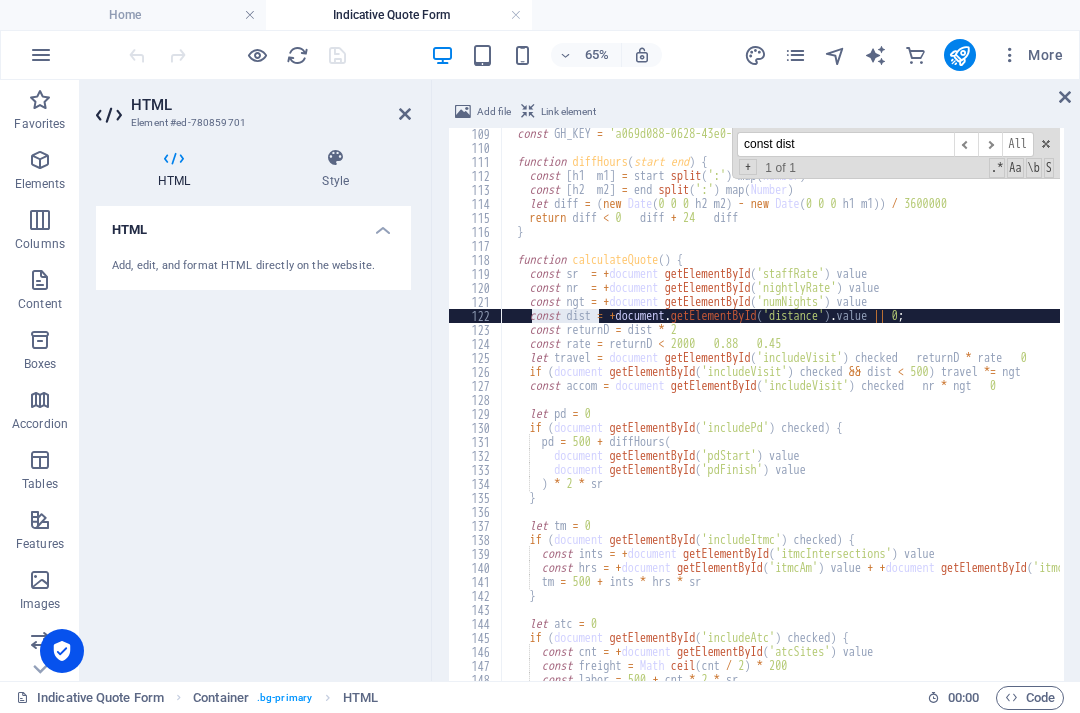 type on "if (document.getElementById('includeVisit').checked && dist < 500) travel *= ngt;
const accom = document.getElementById('includeVisit').checked ? nr * ngt : 0;" 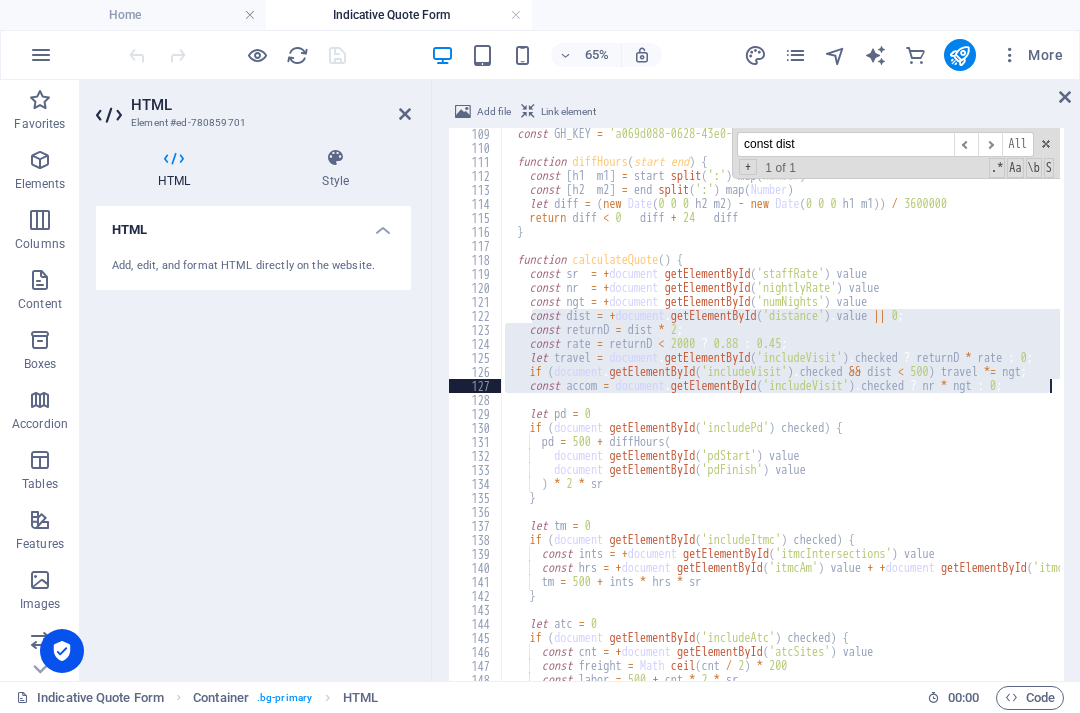 click on "const   GH_KEY   =   'a069d088-0628-43e0-97c1-300bd5c37095' ;   // Replace with your GraphHopper API key    function   diffHours ( start ,  end )   {      const   [ h1 ,   m1 ]   =   start . [GEOGRAPHIC_DATA] ( ':' ) . map ( Number ) ;      const   [ h2 ,   m2 ]   =   end . [GEOGRAPHIC_DATA] ( ':' ) . map ( Number ) ;      let   diff   =   ( new   Date ( 0 , 0 , 0 , h2 , m2 )   -   new   Date ( 0 , 0 , 0 , h1 , m1 ))   /   3600000 ;      return   diff   <   0   ?   diff   +   24   :   diff ;    }    function   calculateQuote ( )   {      const   sr    =   + document . getElementById ( 'staffRate' ) . value ;      const   nr    =   + document . getElementById ( 'nightlyRate' ) . value ;      const   ngt   =   + document . getElementById ( 'numNights' ) . value ;      const   dist   =   + document . getElementById ( 'distance' ) . value   ||   0 ;      const   returnD   =   dist   *   2 ;      const   rate   =   returnD   <   2000   ?   0.88   :   0.45 ;      let   travel   =   document . getElementById ( 'includeVisit' ) . checked" at bounding box center [851, 586] 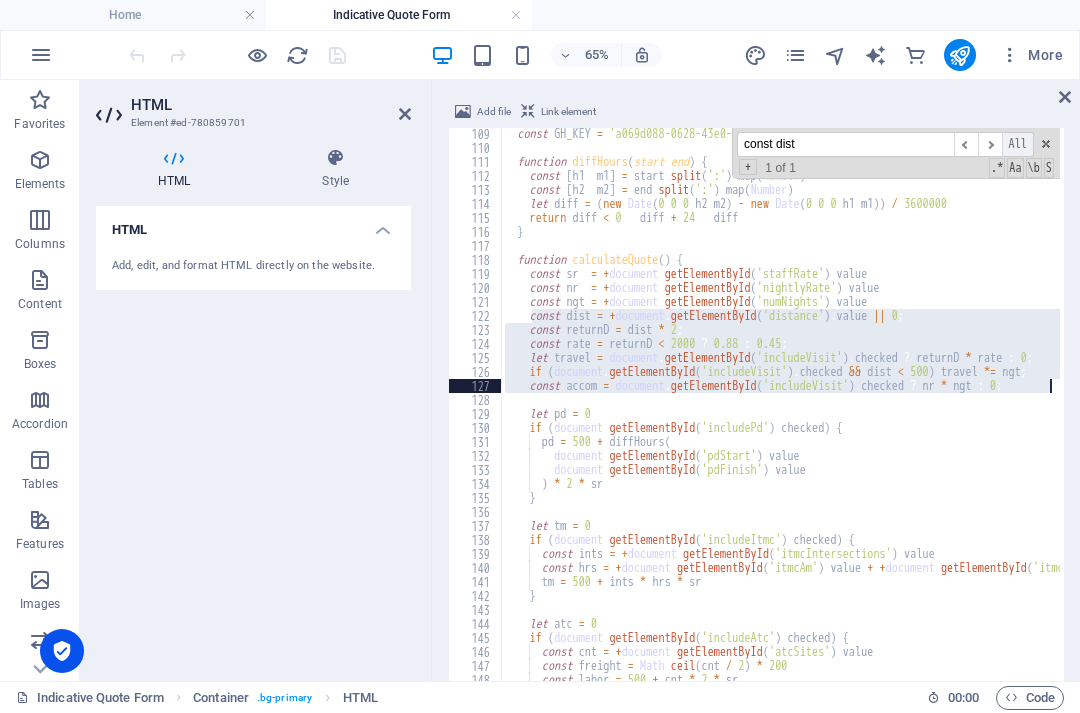type 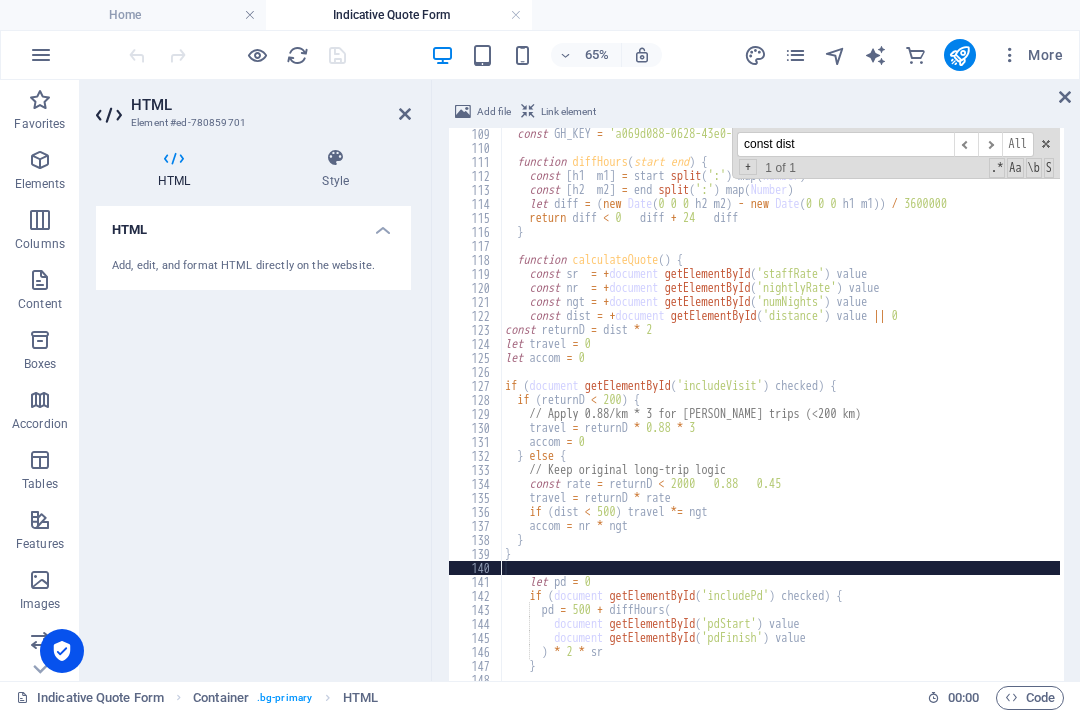 click on "HTML Add, edit, and format HTML directly on the website." at bounding box center [253, 435] 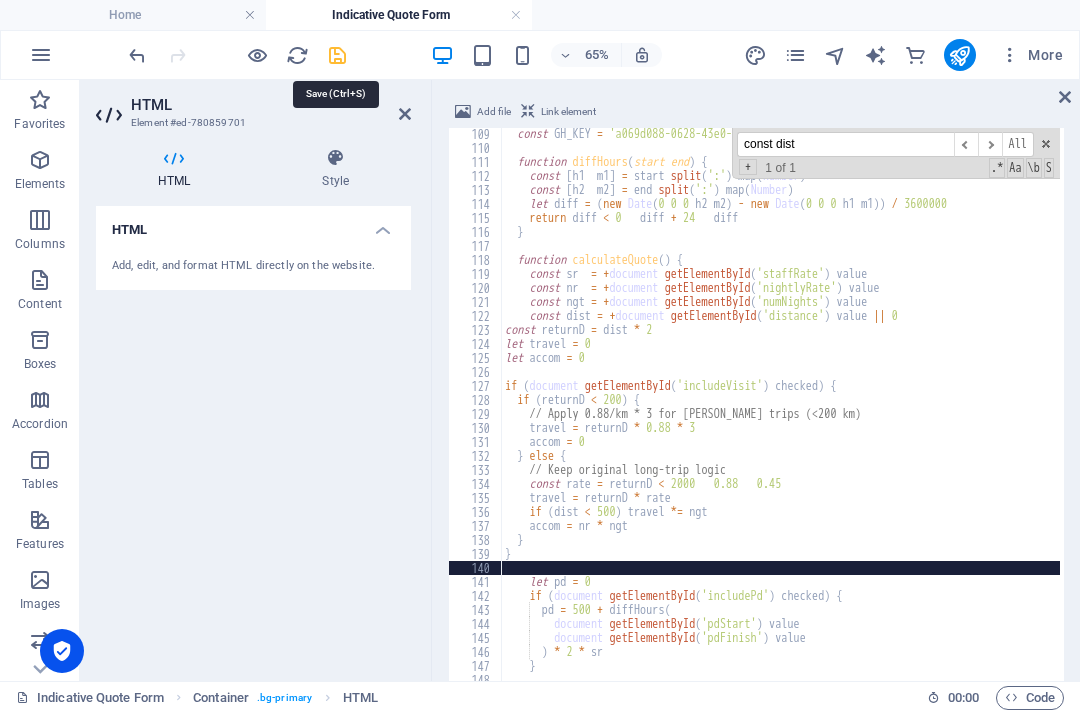 click at bounding box center [337, 55] 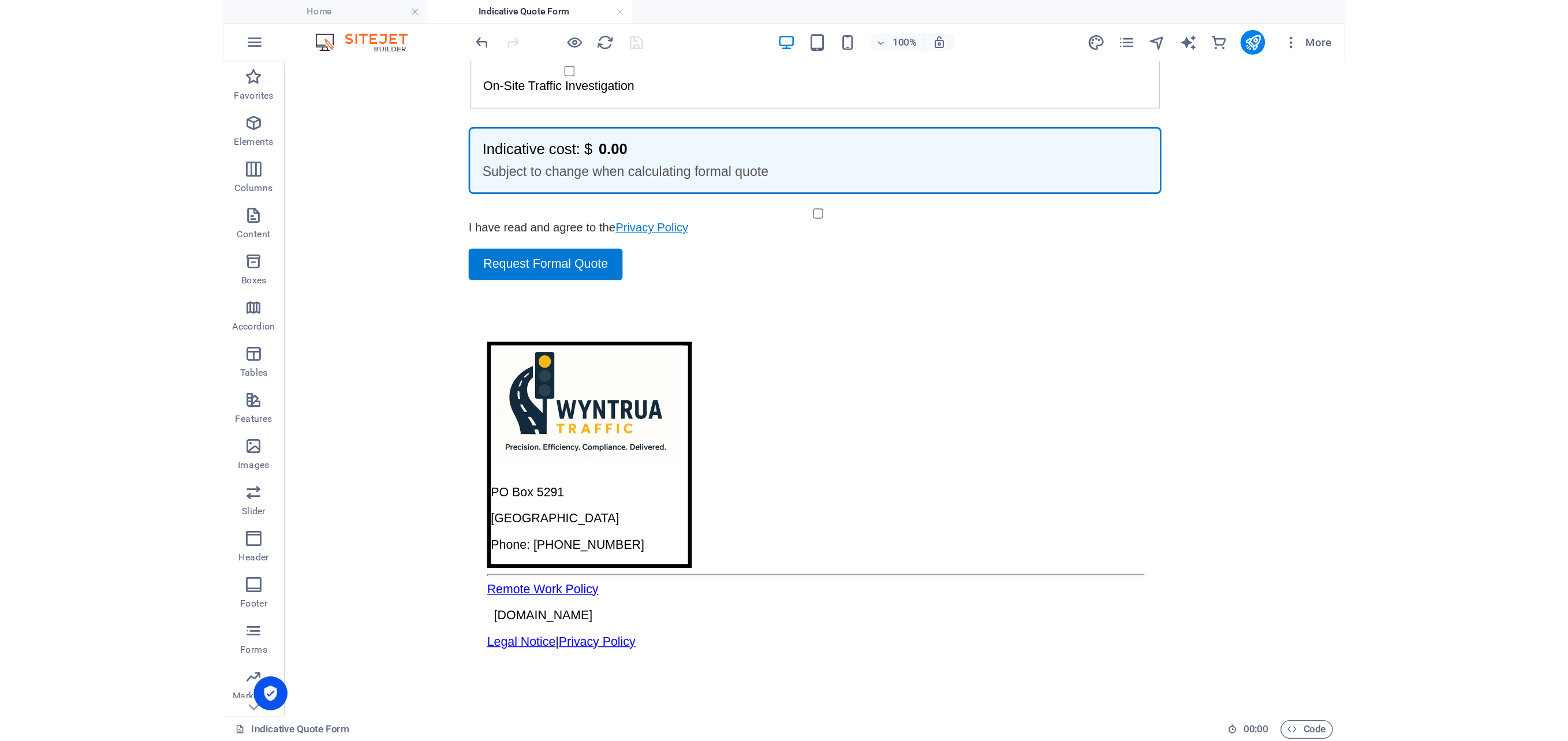 scroll, scrollTop: 1398, scrollLeft: 0, axis: vertical 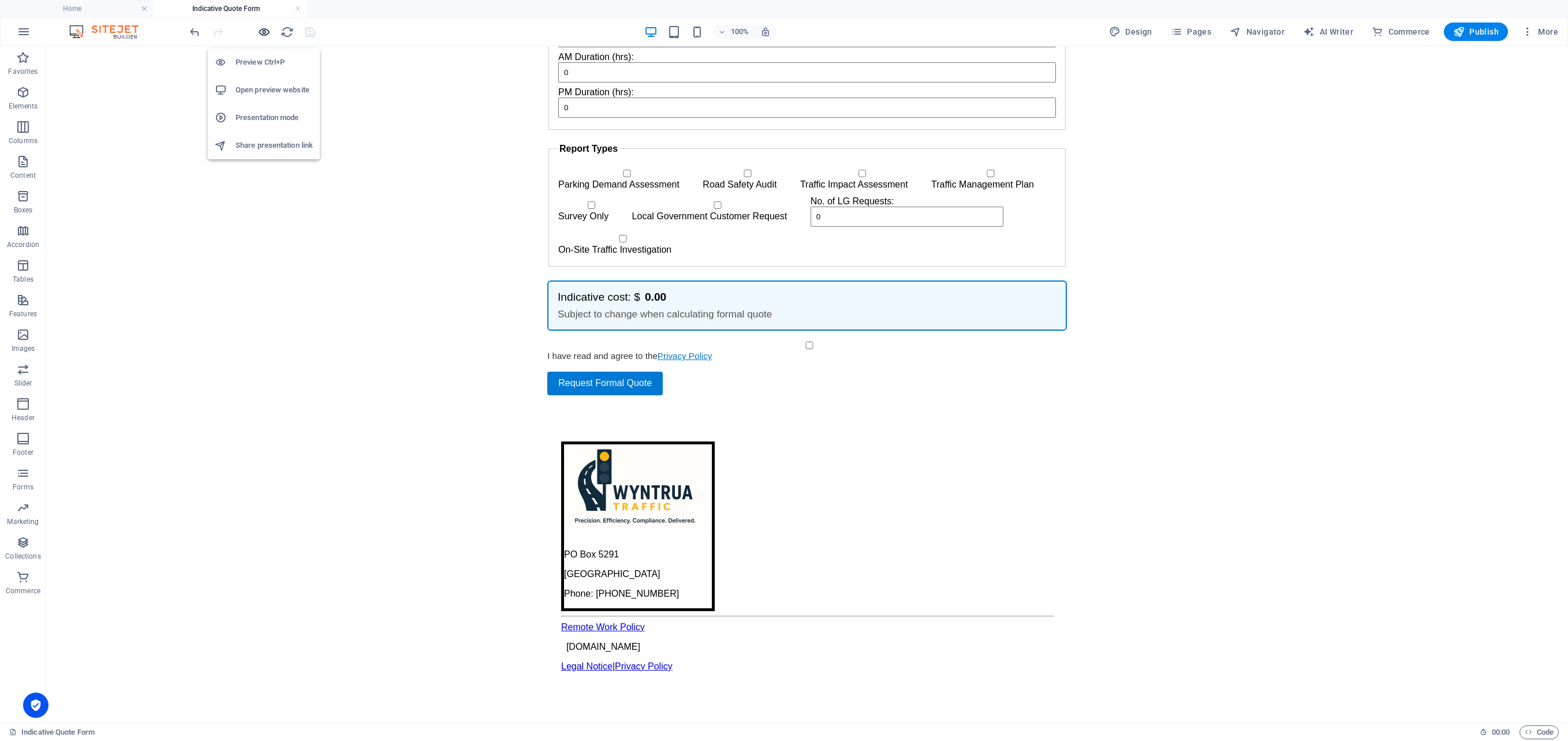click at bounding box center (264, 32) 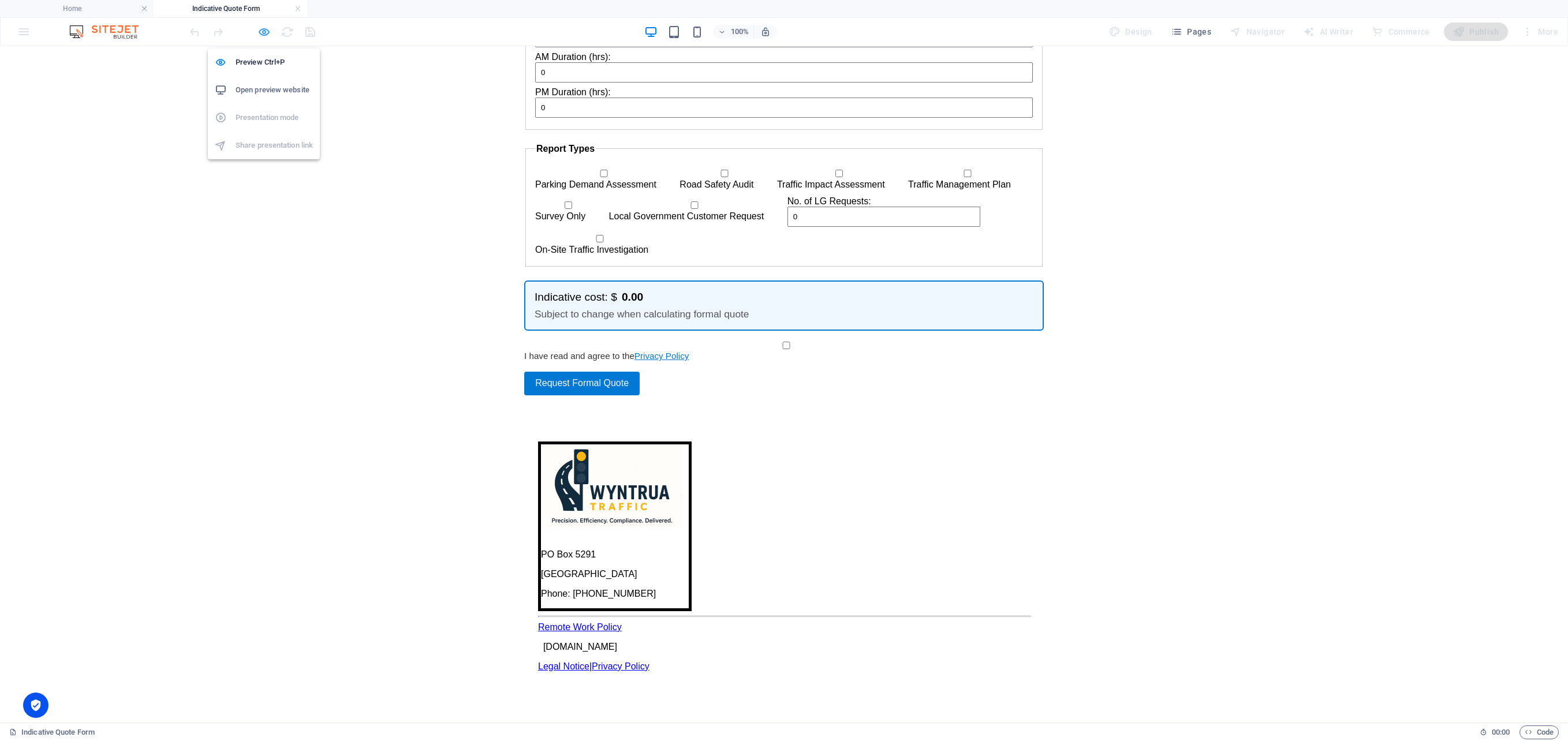 scroll, scrollTop: 1379, scrollLeft: 0, axis: vertical 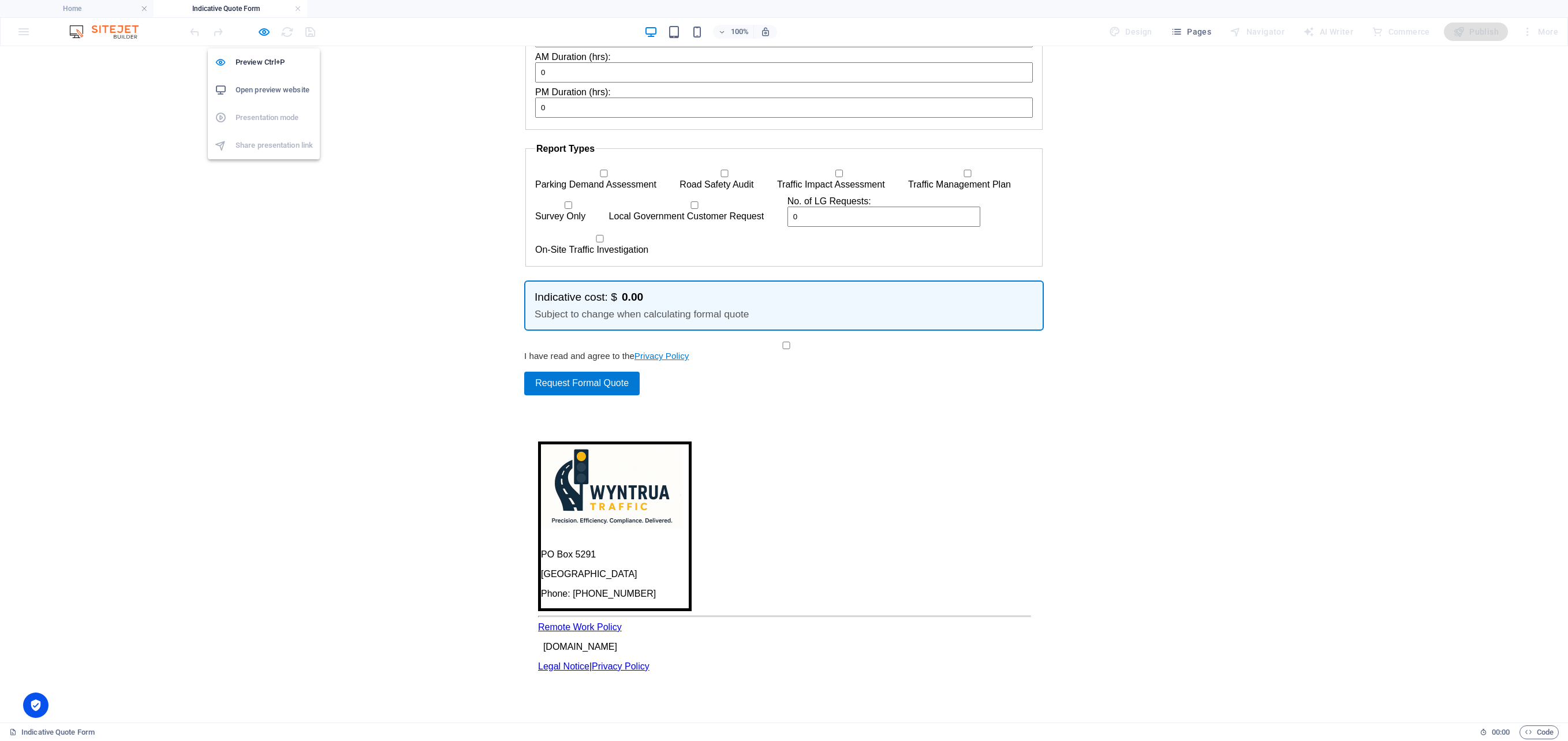 click on "Open preview website" at bounding box center (274, 90) 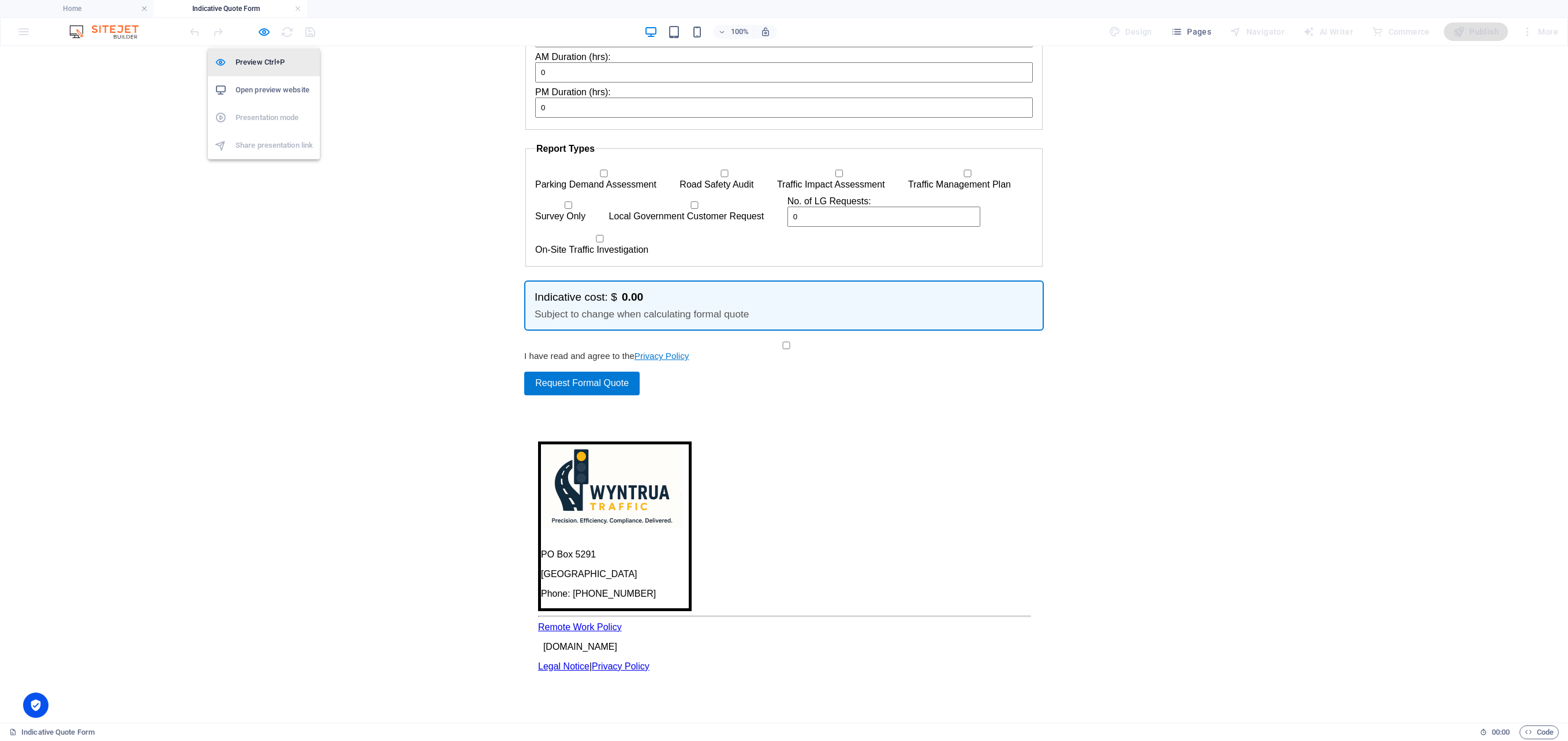 click on "Preview Ctrl+P" at bounding box center (274, 62) 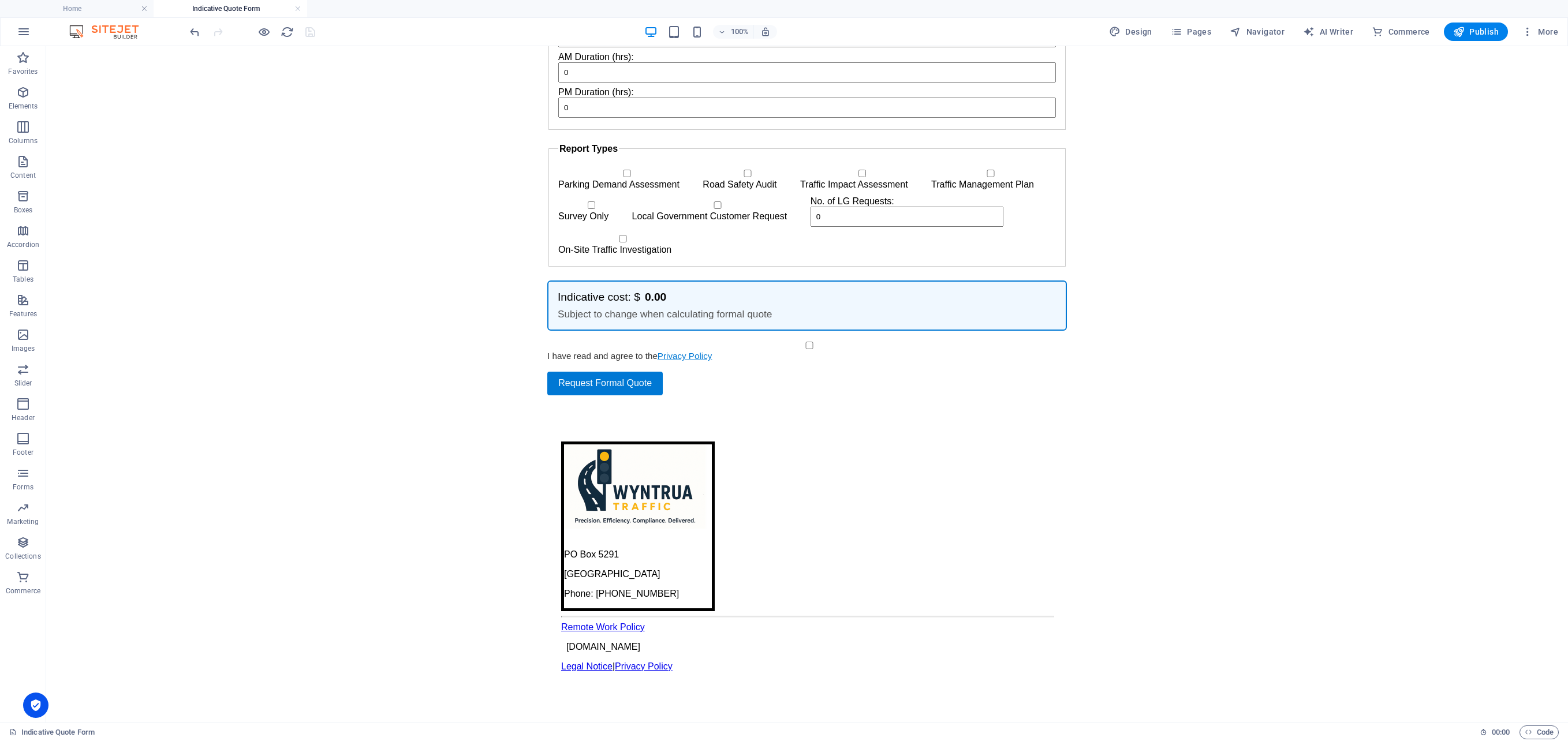 drag, startPoint x: 313, startPoint y: 104, endPoint x: 508, endPoint y: 265, distance: 252.8755 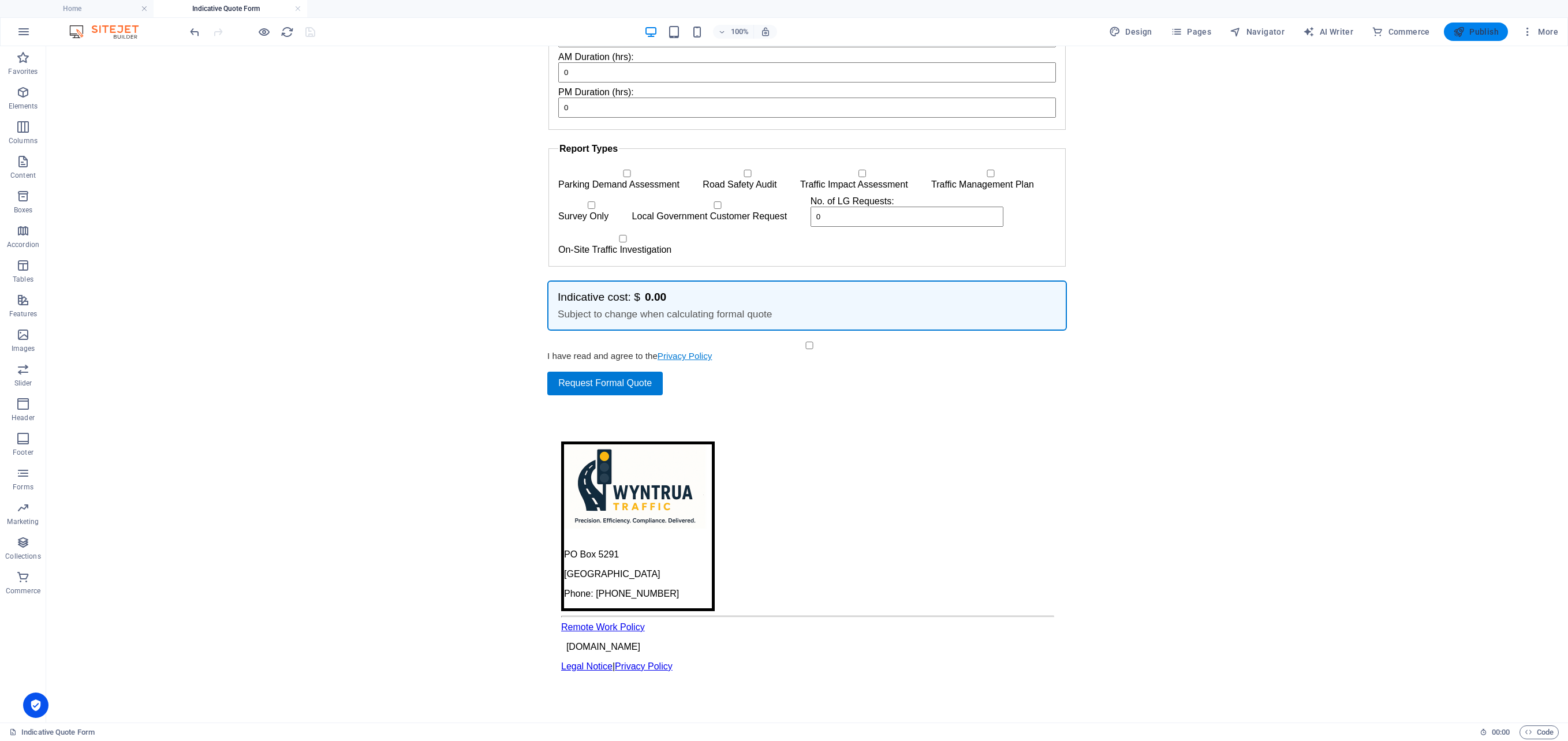 click on "Publish" at bounding box center (1476, 32) 